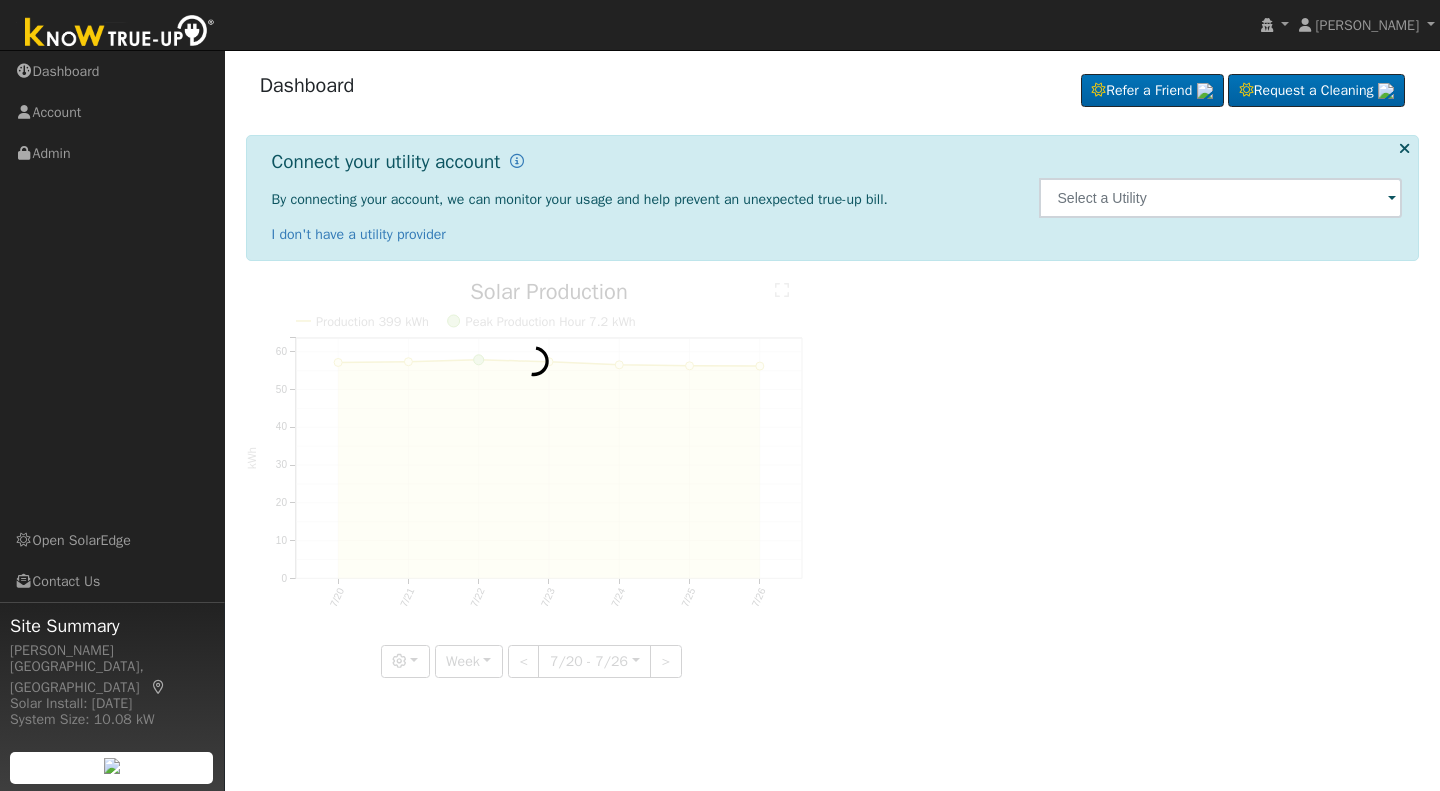 scroll, scrollTop: 0, scrollLeft: 0, axis: both 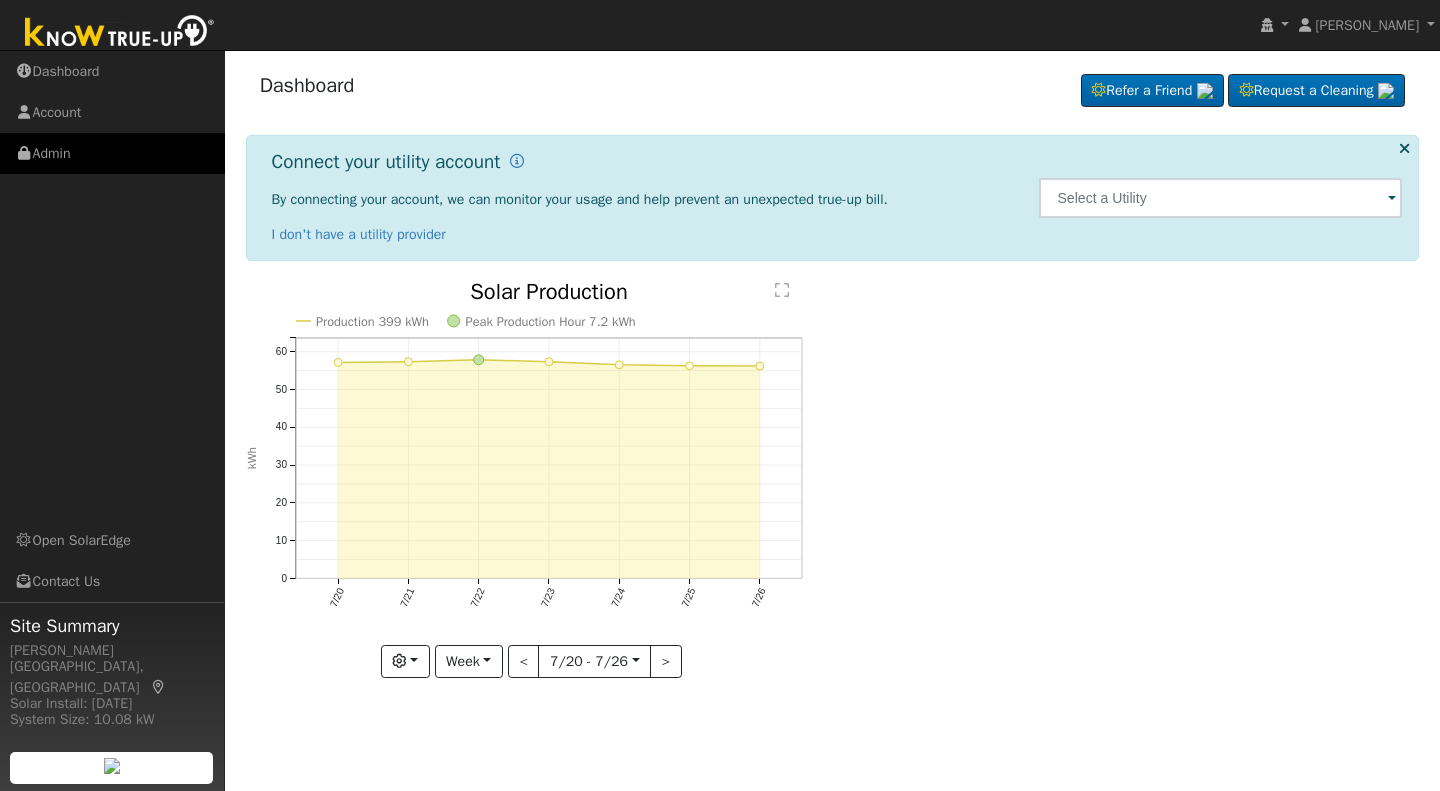 click on "Admin" at bounding box center [112, 153] 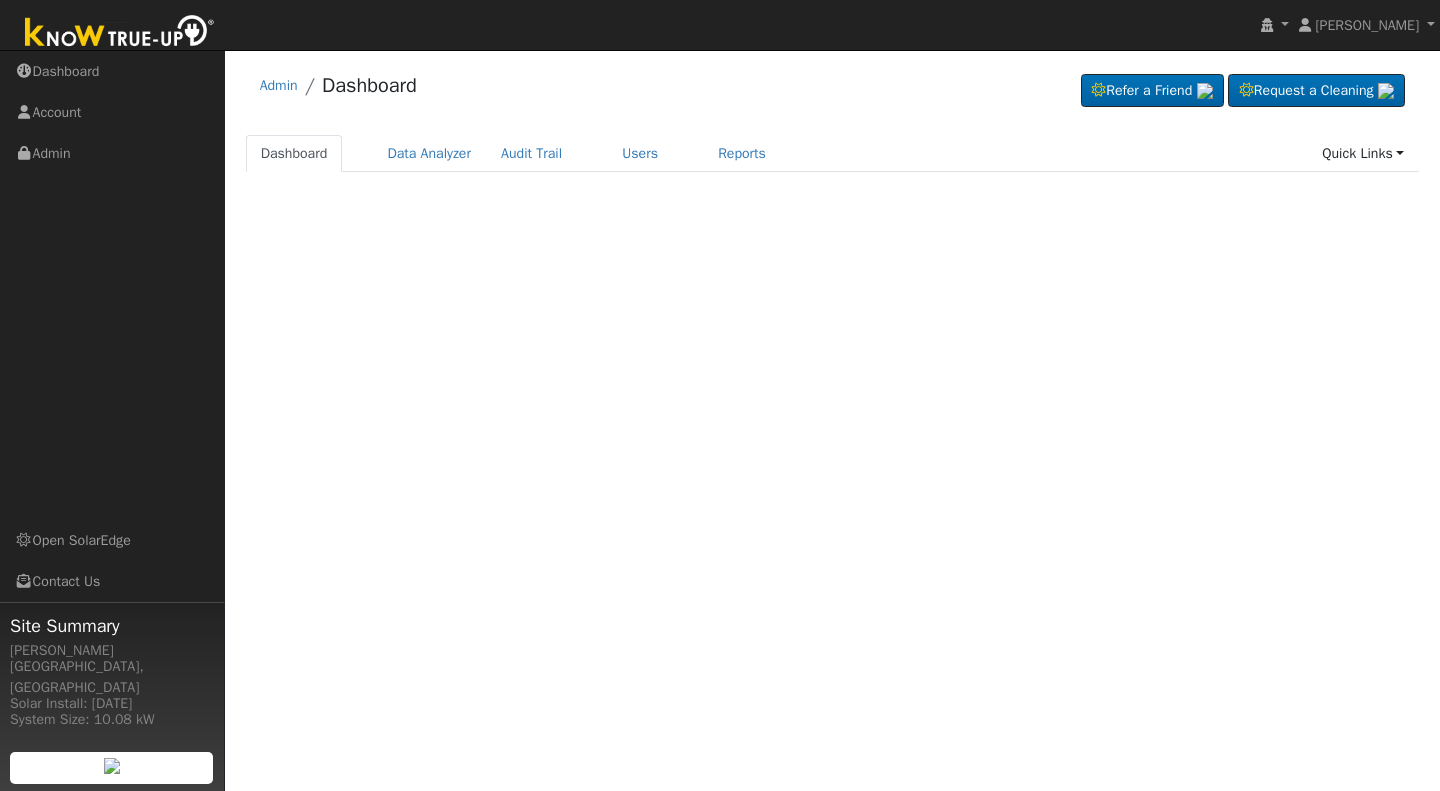 scroll, scrollTop: 0, scrollLeft: 0, axis: both 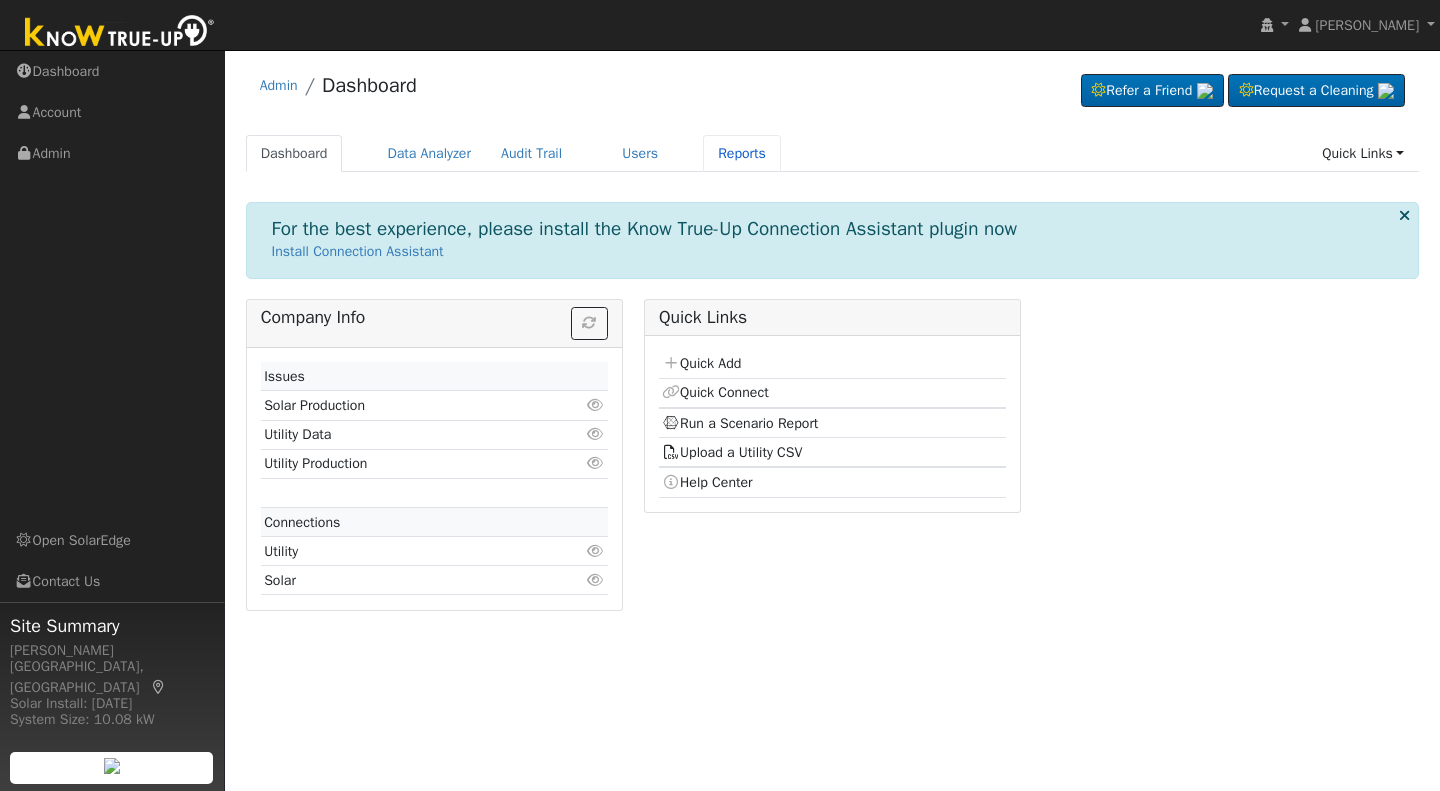 click on "Reports" at bounding box center [742, 153] 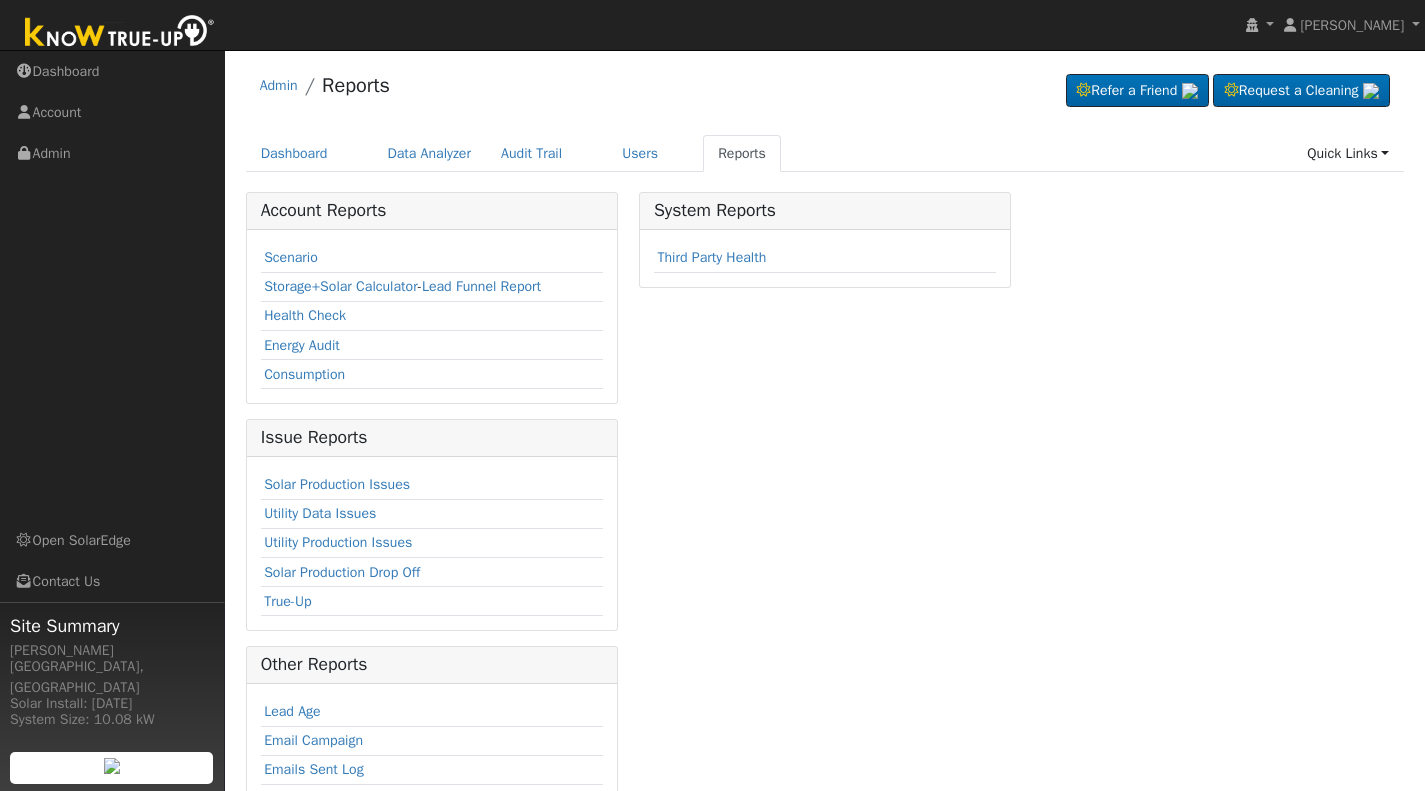 scroll, scrollTop: 0, scrollLeft: 0, axis: both 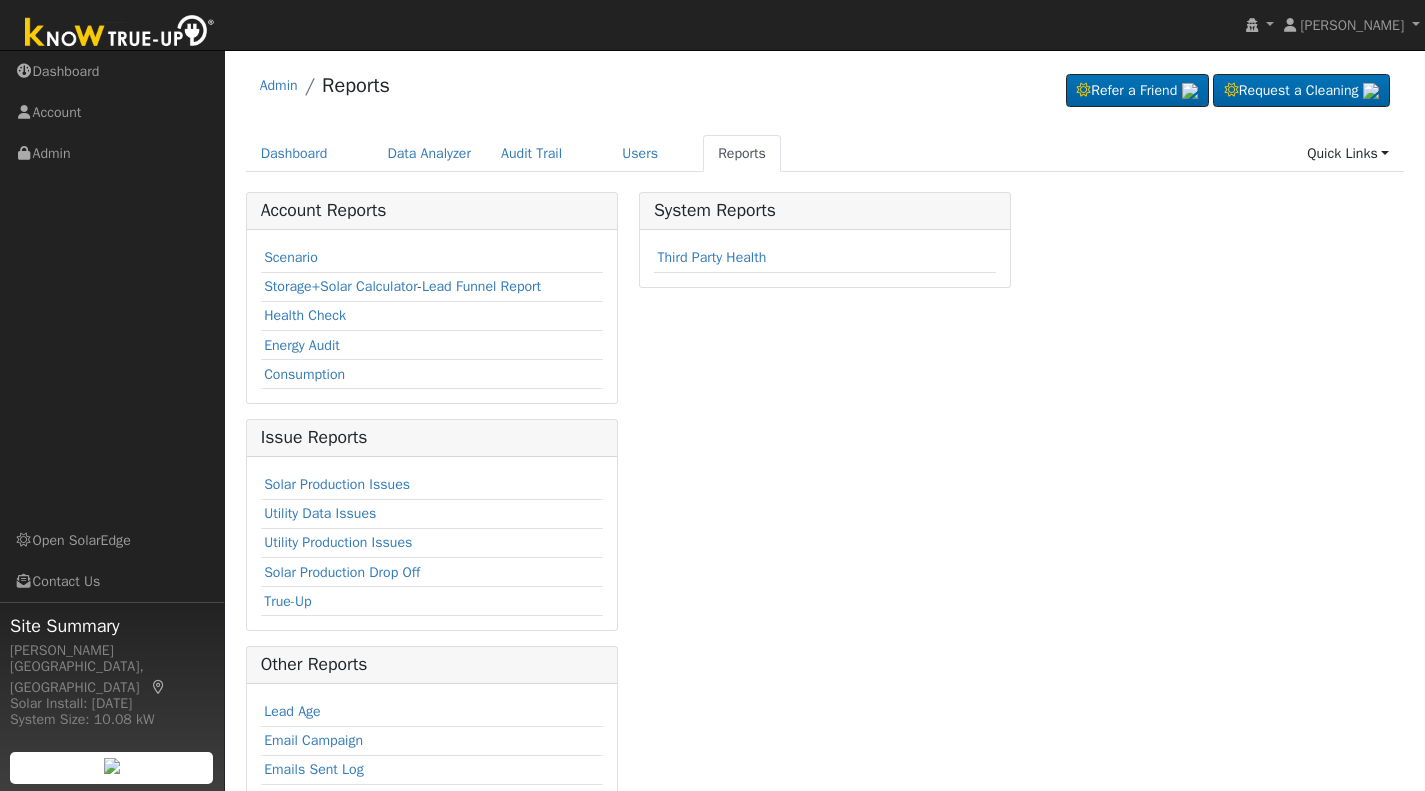 click on "Scenario" at bounding box center (291, 257) 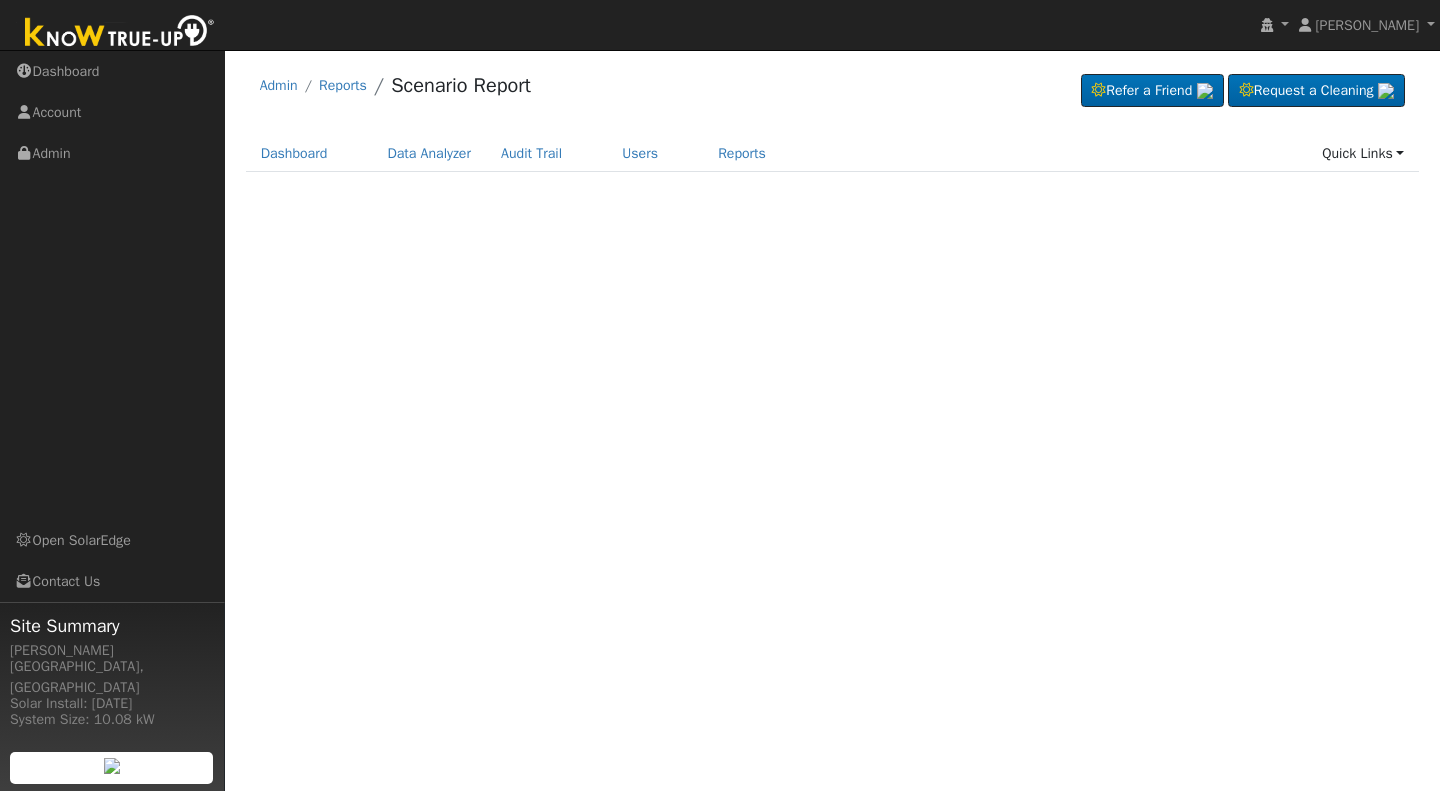 scroll, scrollTop: 0, scrollLeft: 0, axis: both 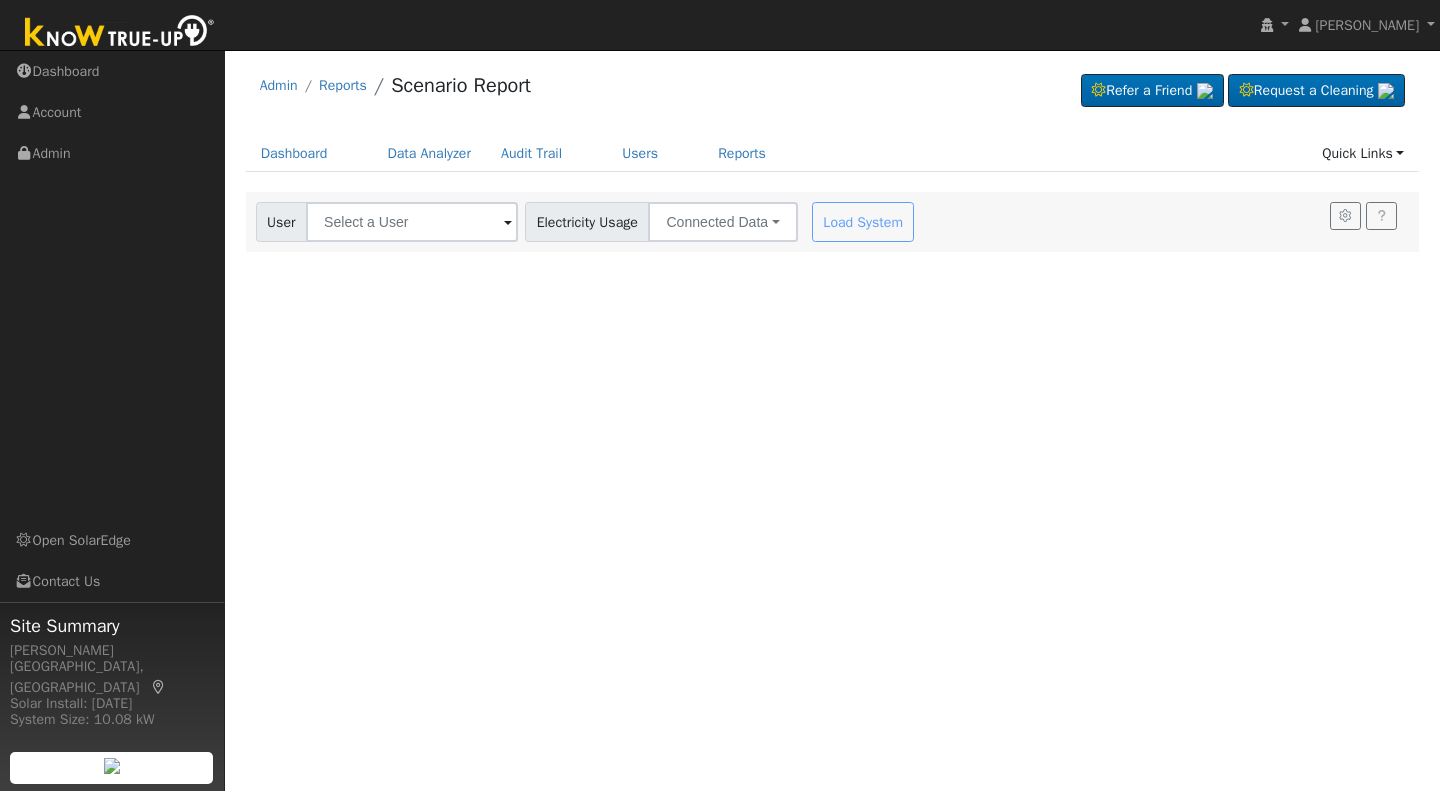 click at bounding box center [508, 223] 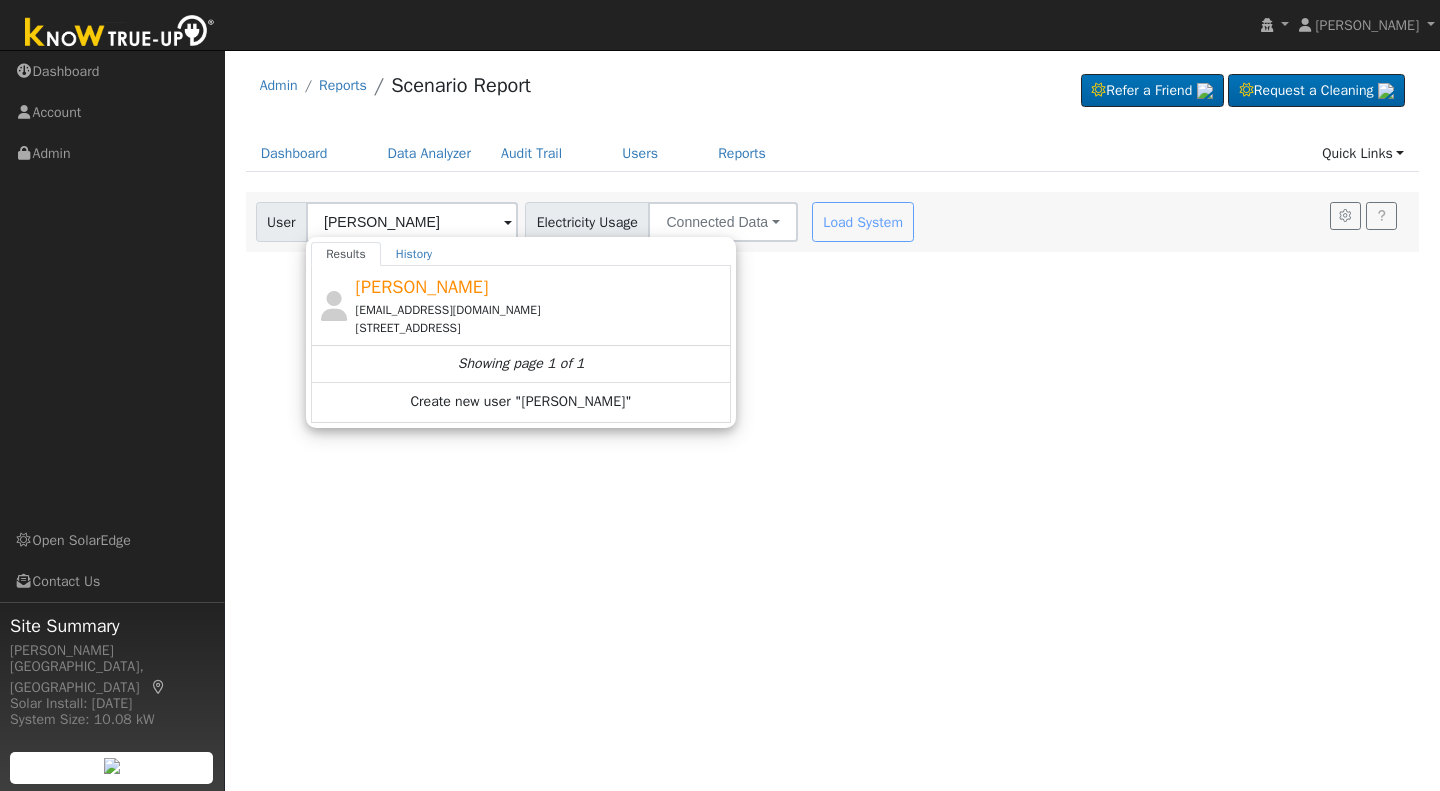 click on "Michael Waits" at bounding box center (422, 287) 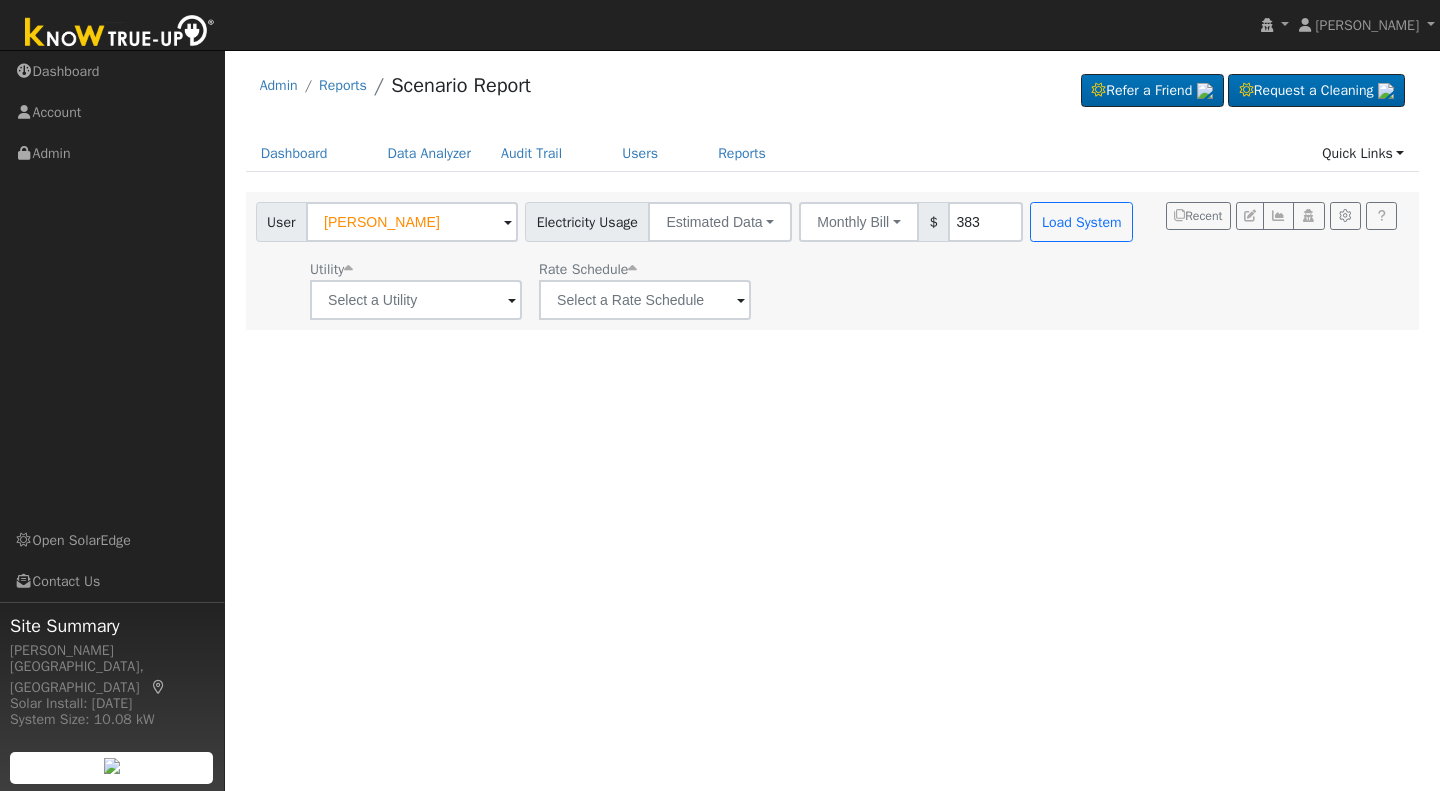 click at bounding box center [512, 301] 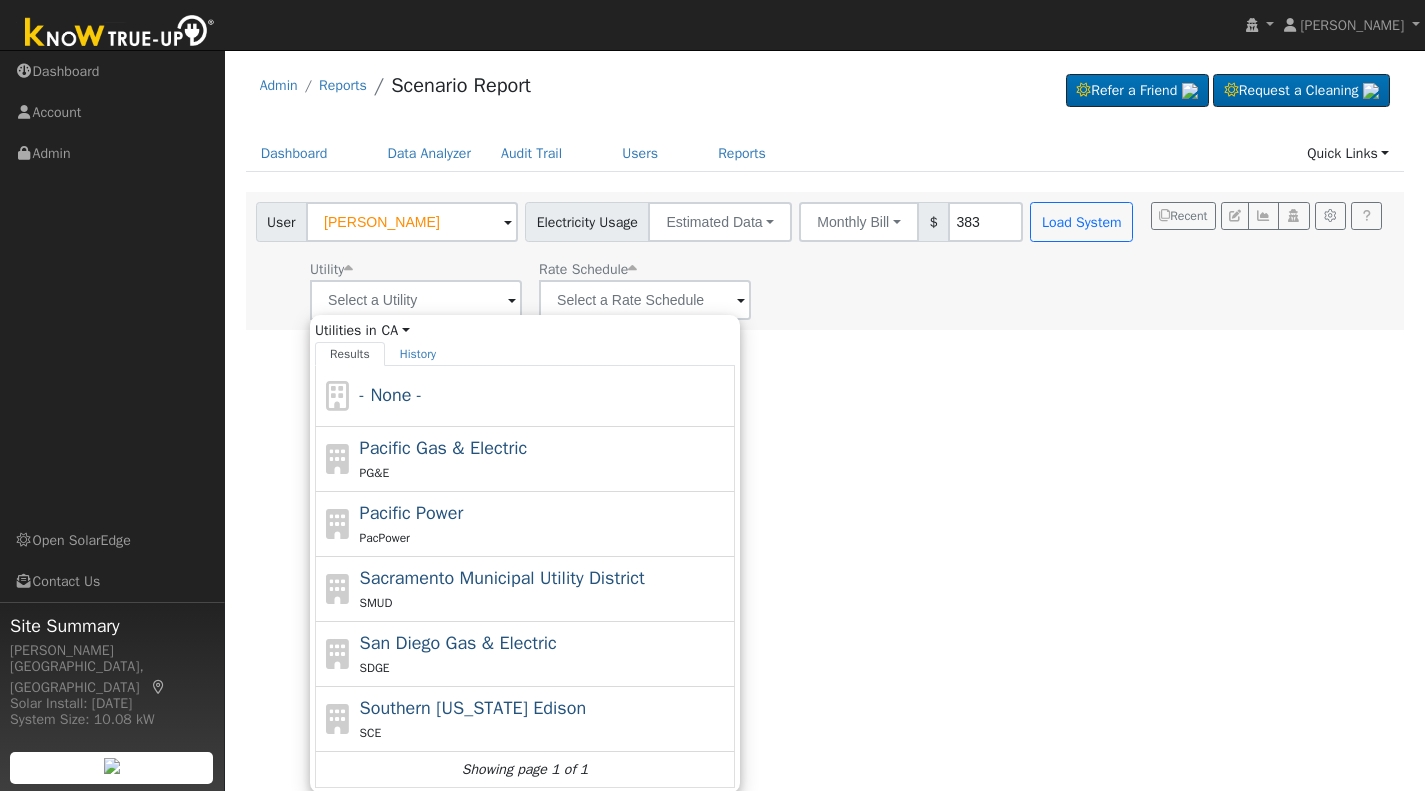click on "Pacific Gas & Electric" at bounding box center [444, 448] 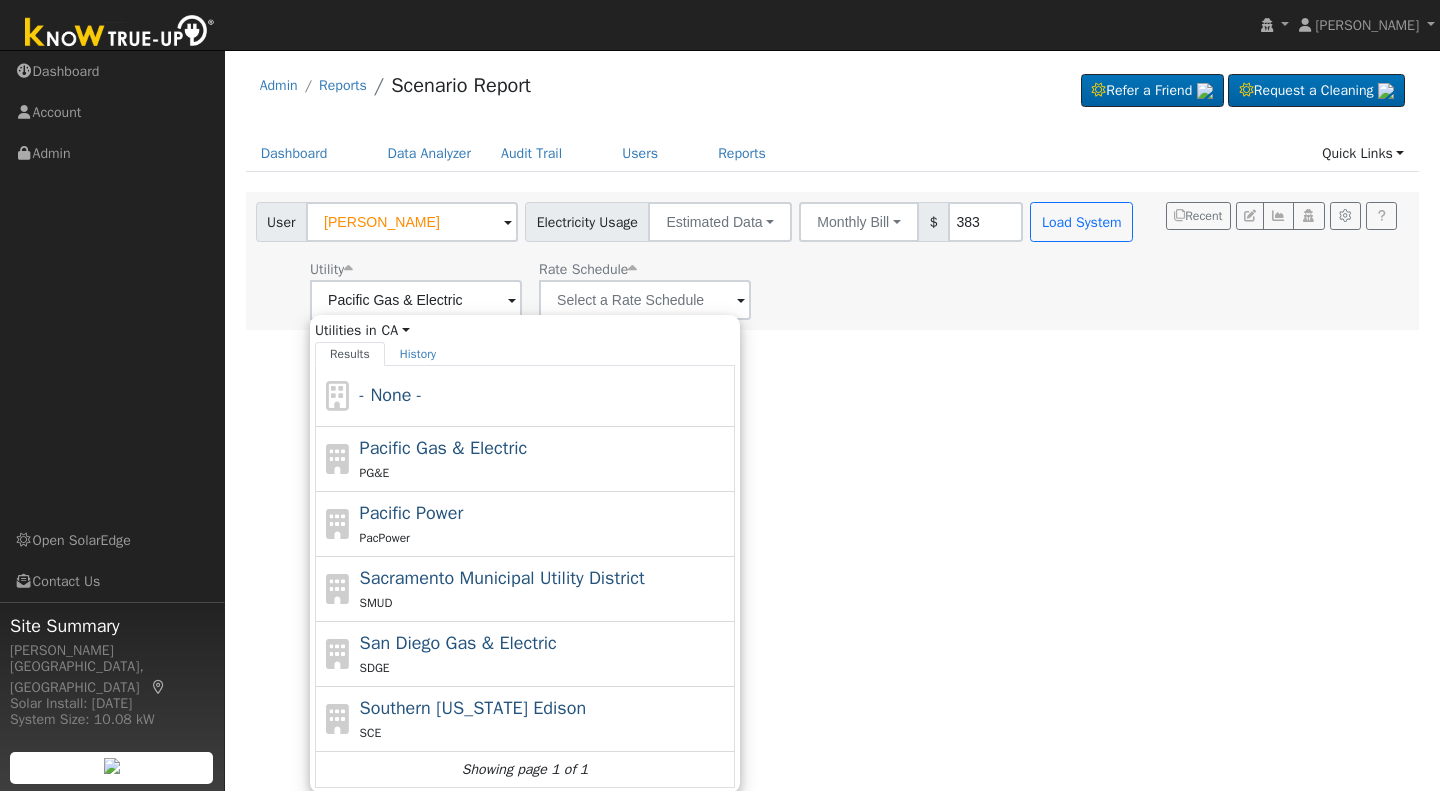 click on "NEM" 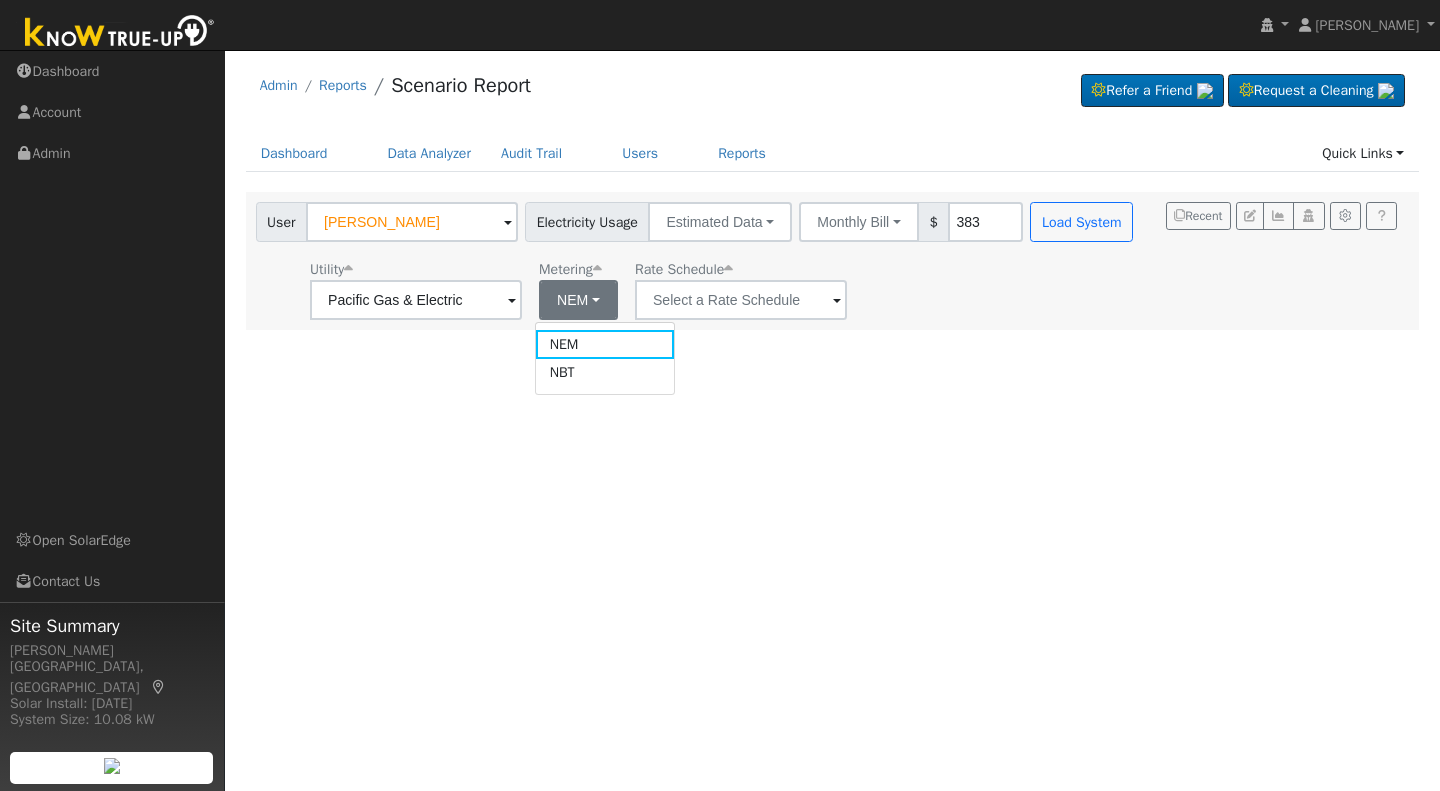 type on "E-ELEC" 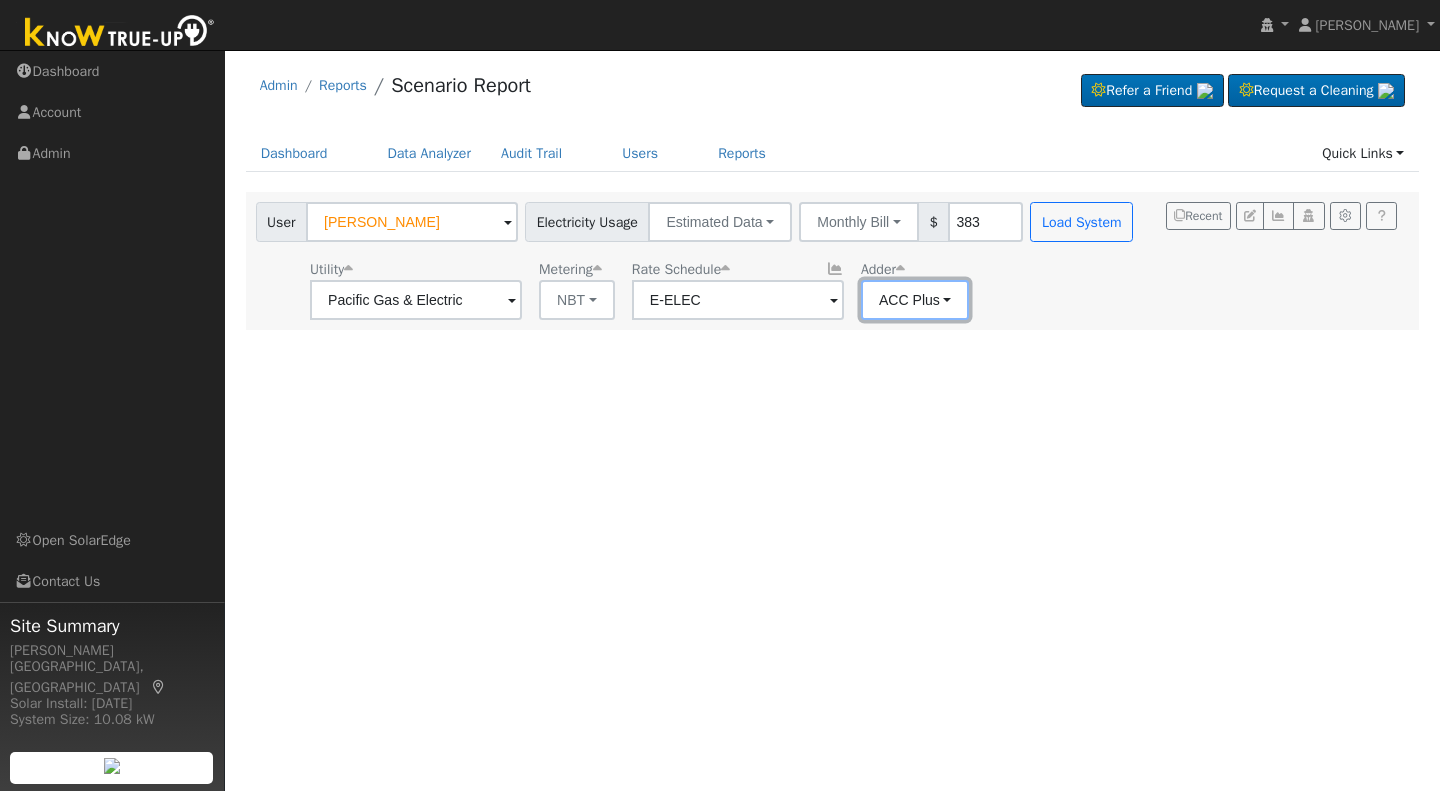 click on "ACC Plus" at bounding box center (915, 300) 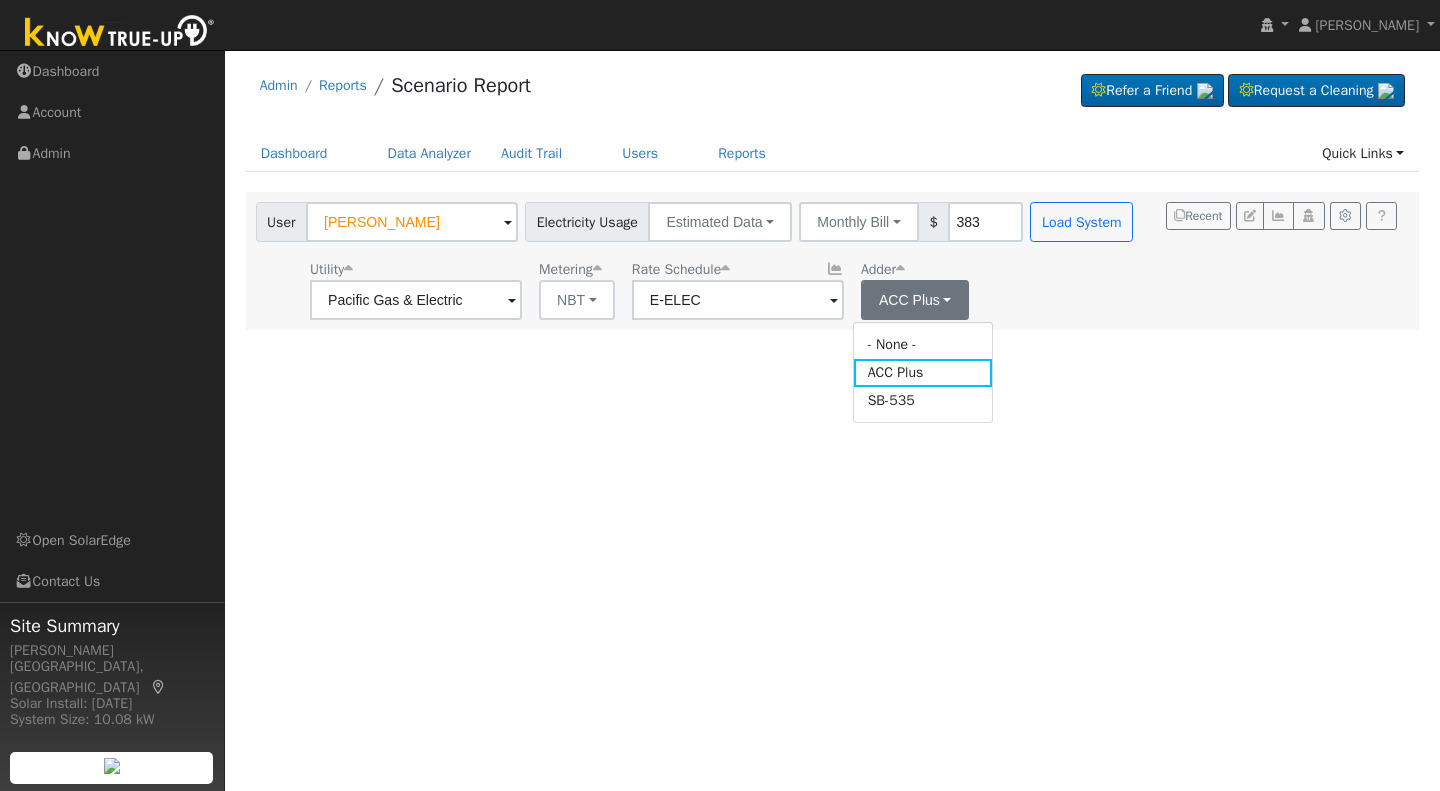 click on "SB-535" at bounding box center (923, 401) 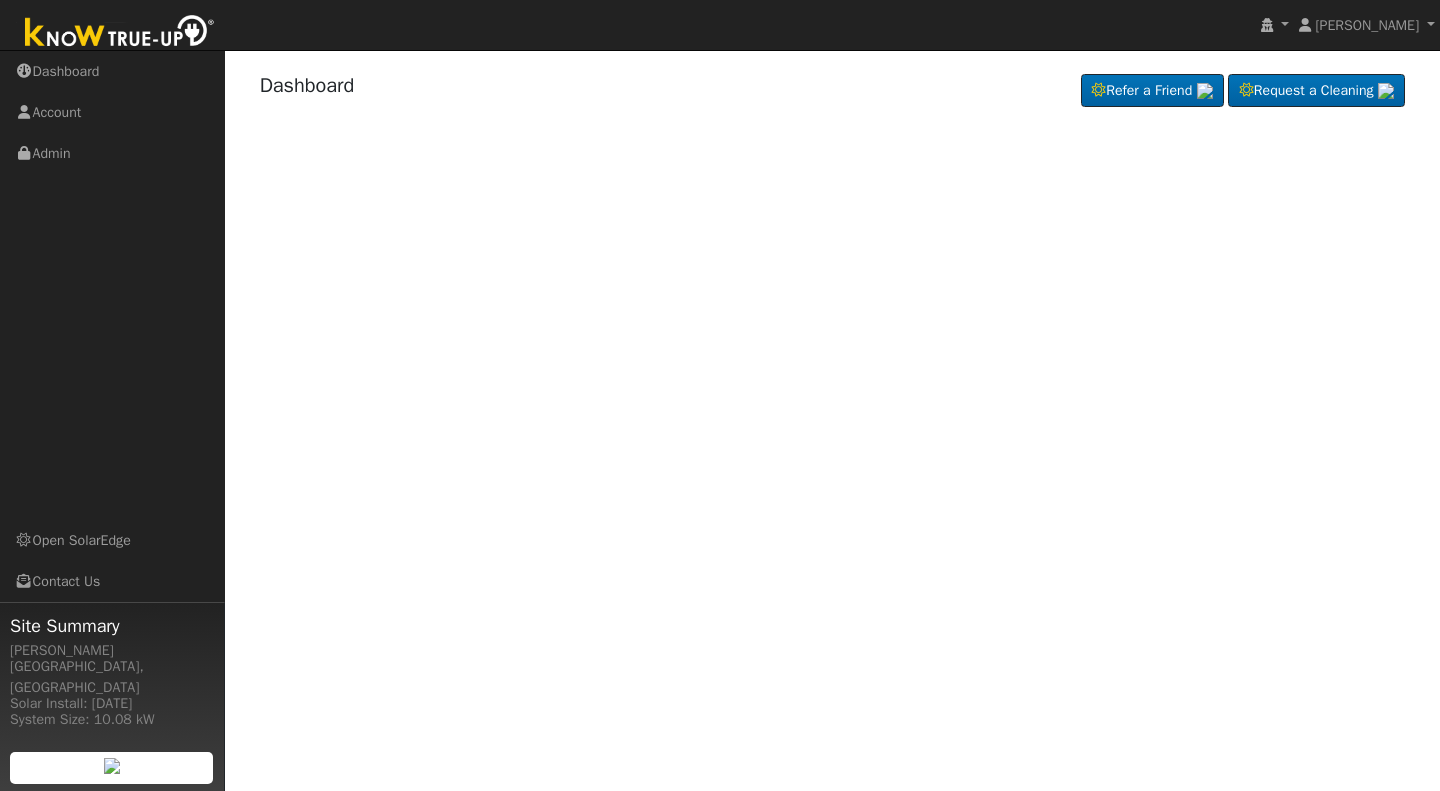 scroll, scrollTop: 0, scrollLeft: 0, axis: both 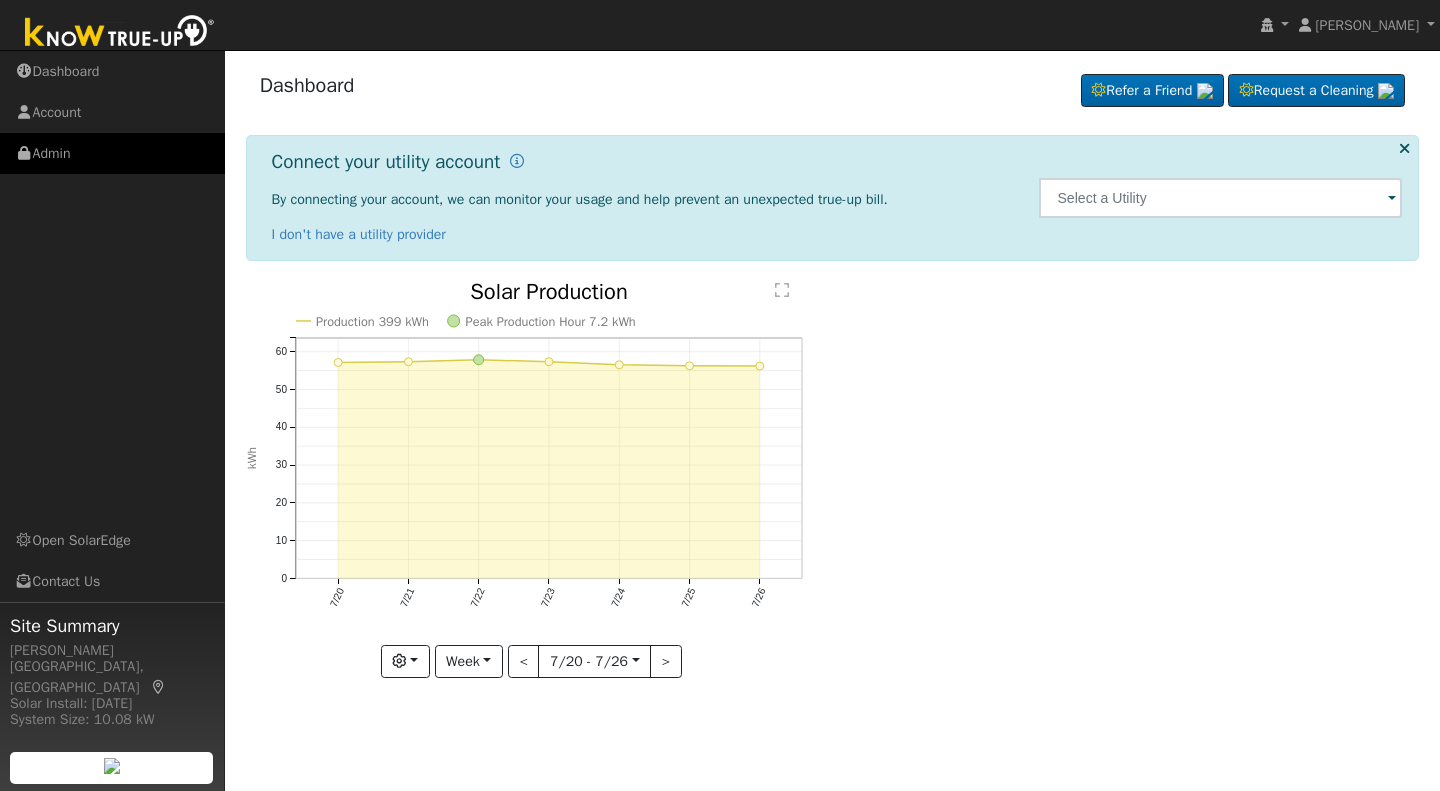 click on "Admin" at bounding box center [112, 153] 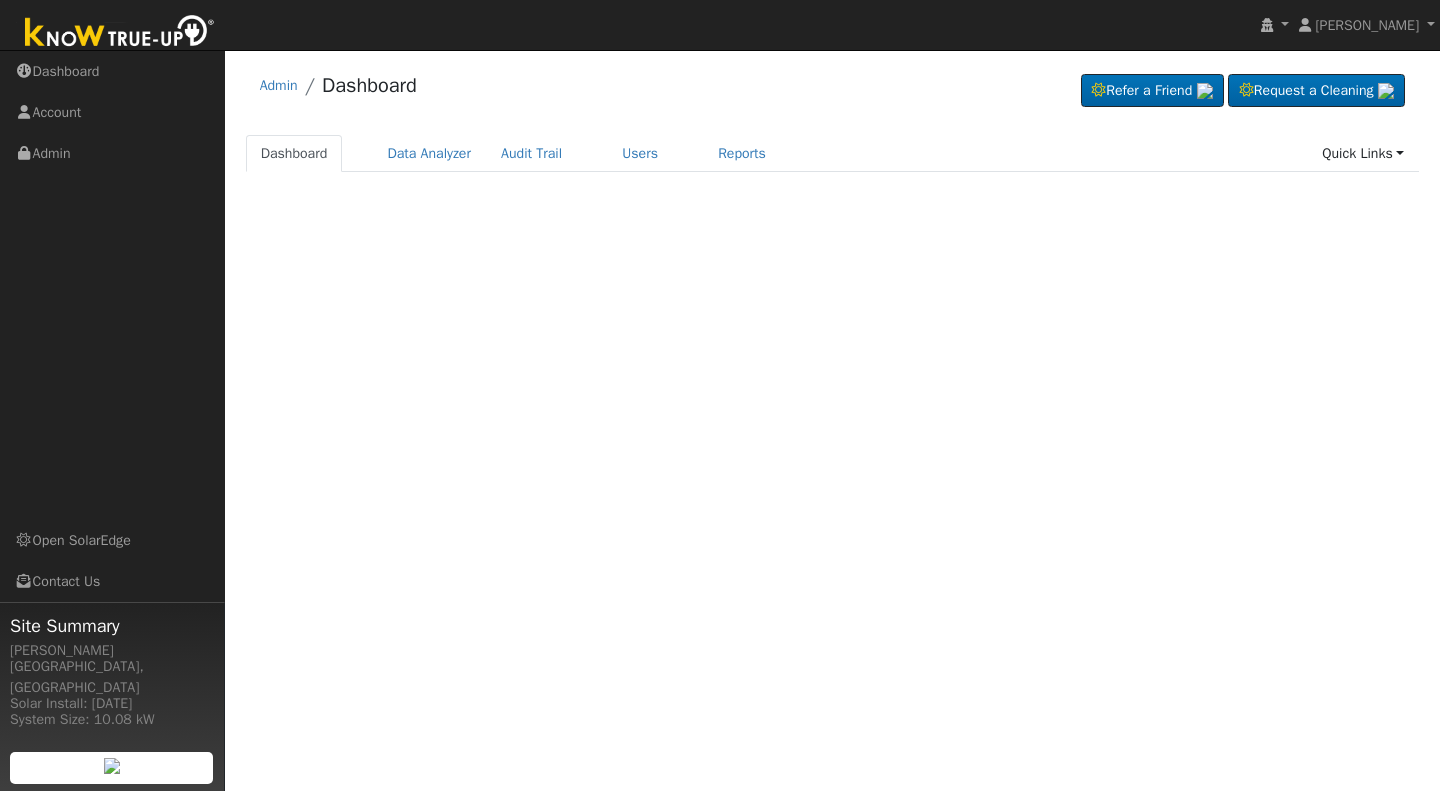 scroll, scrollTop: 0, scrollLeft: 0, axis: both 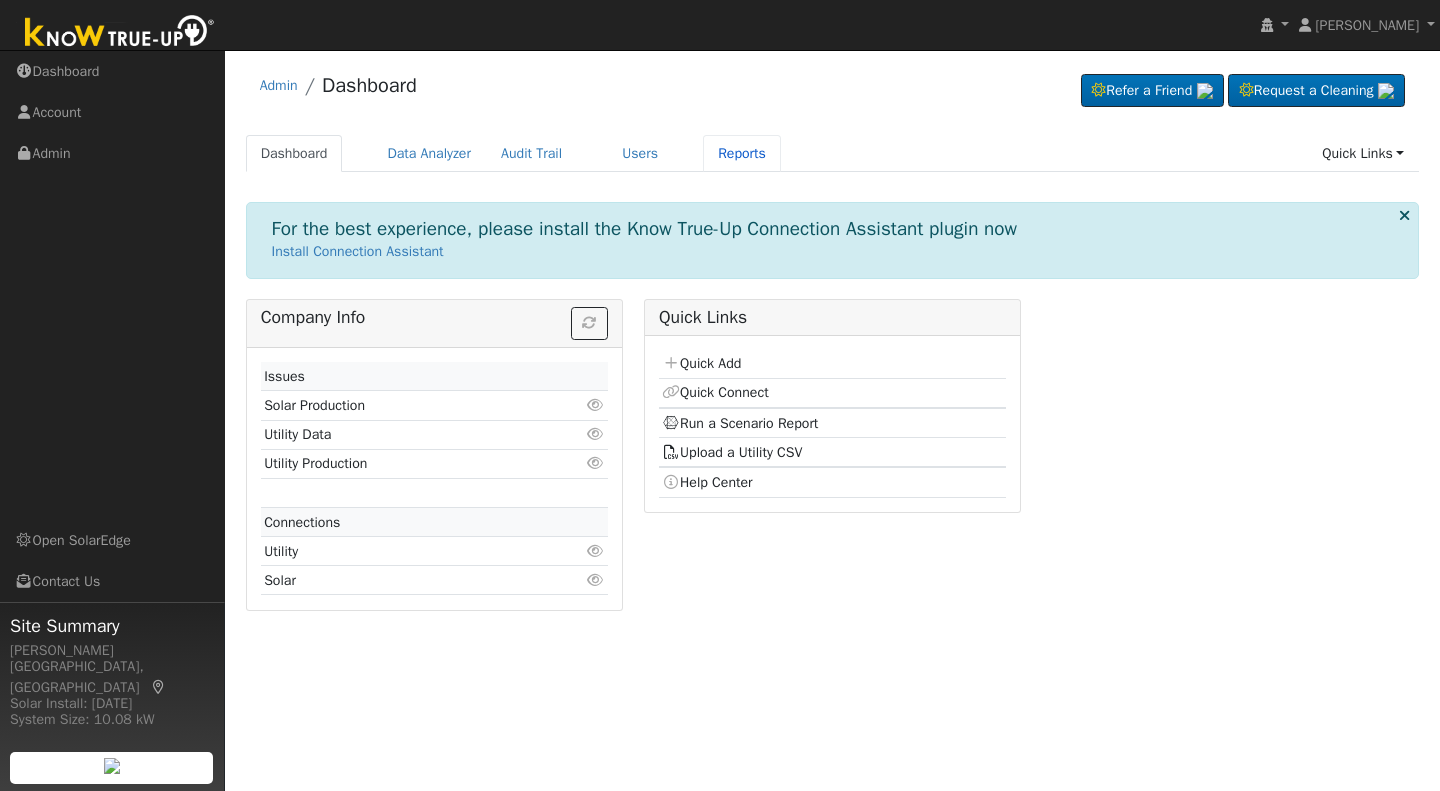 click on "Reports" at bounding box center [742, 153] 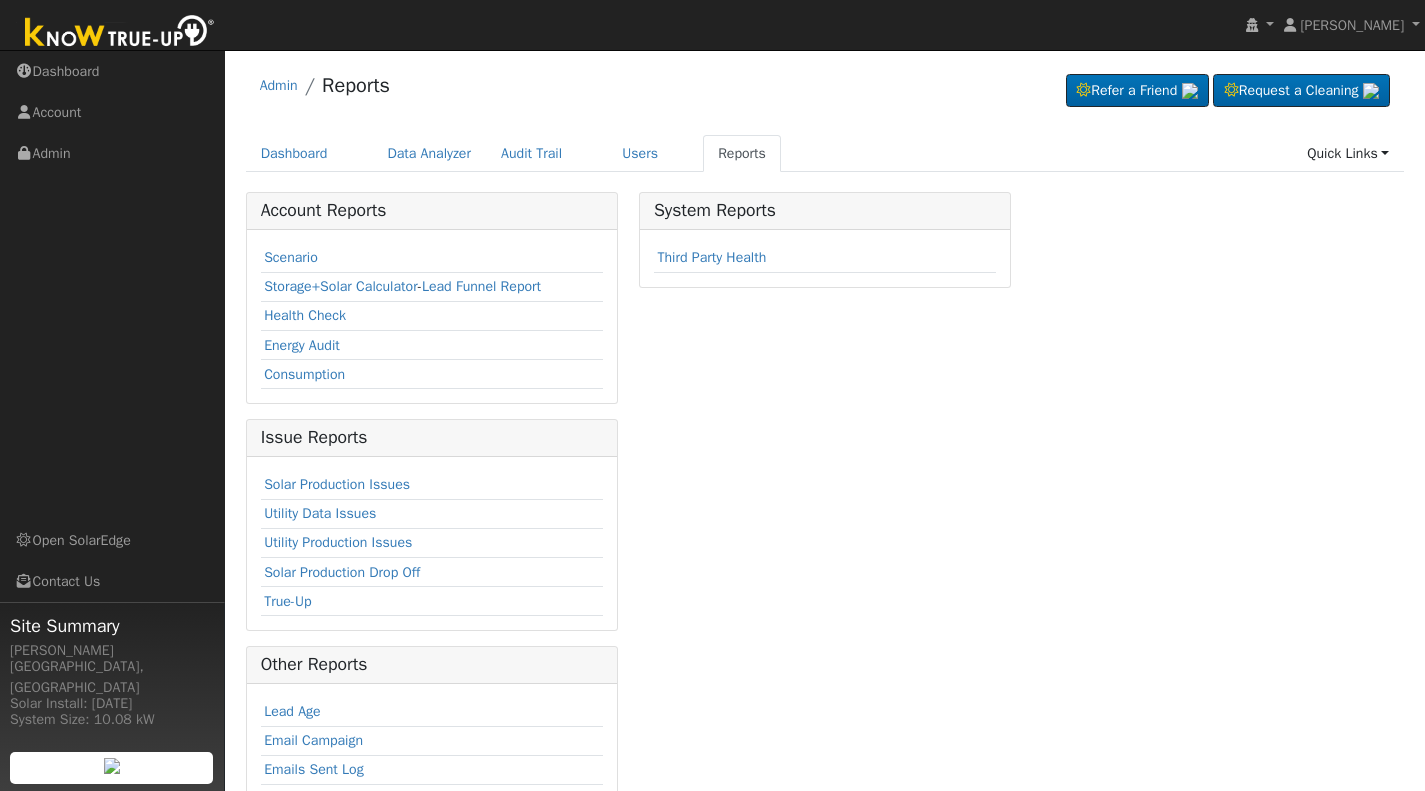 scroll, scrollTop: 0, scrollLeft: 0, axis: both 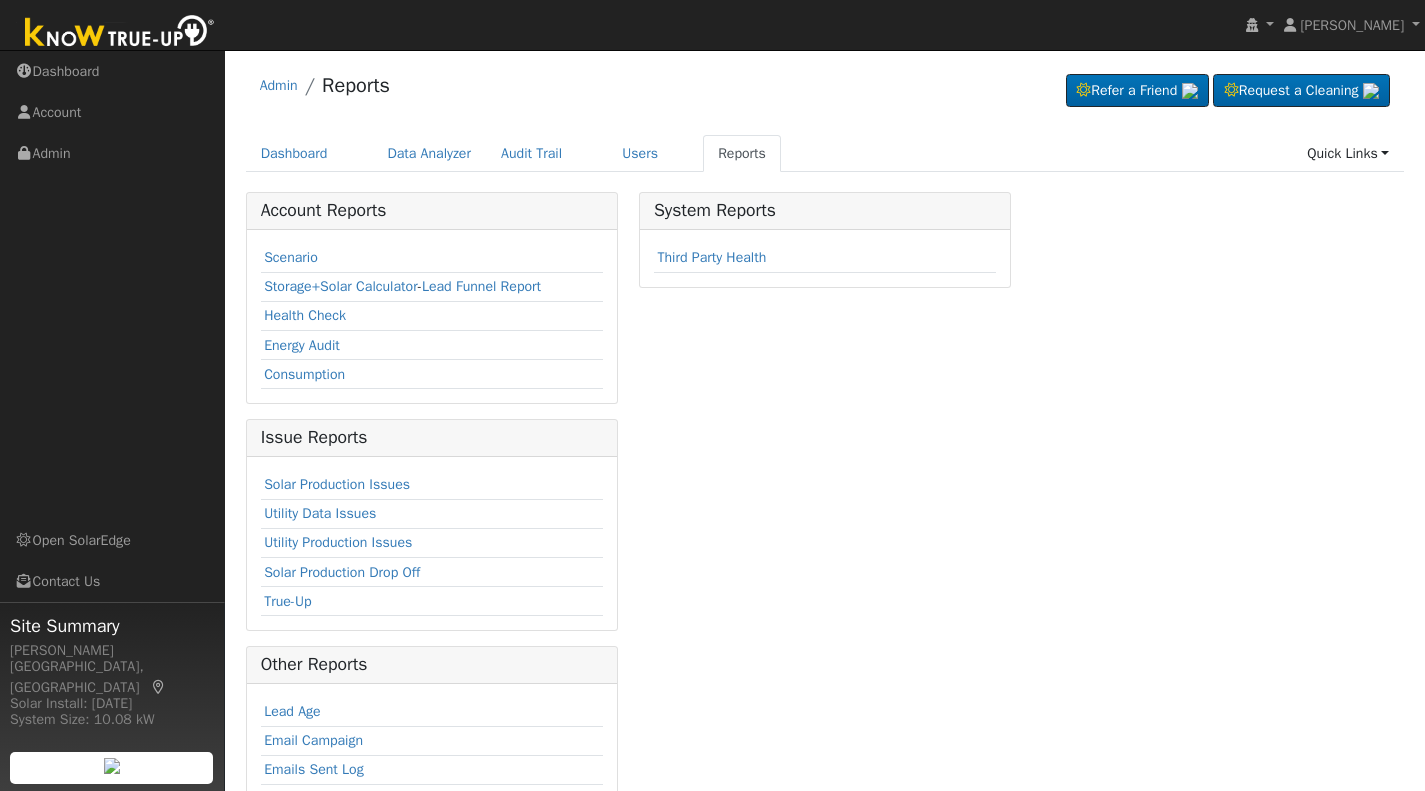 click on "Scenario" at bounding box center (291, 257) 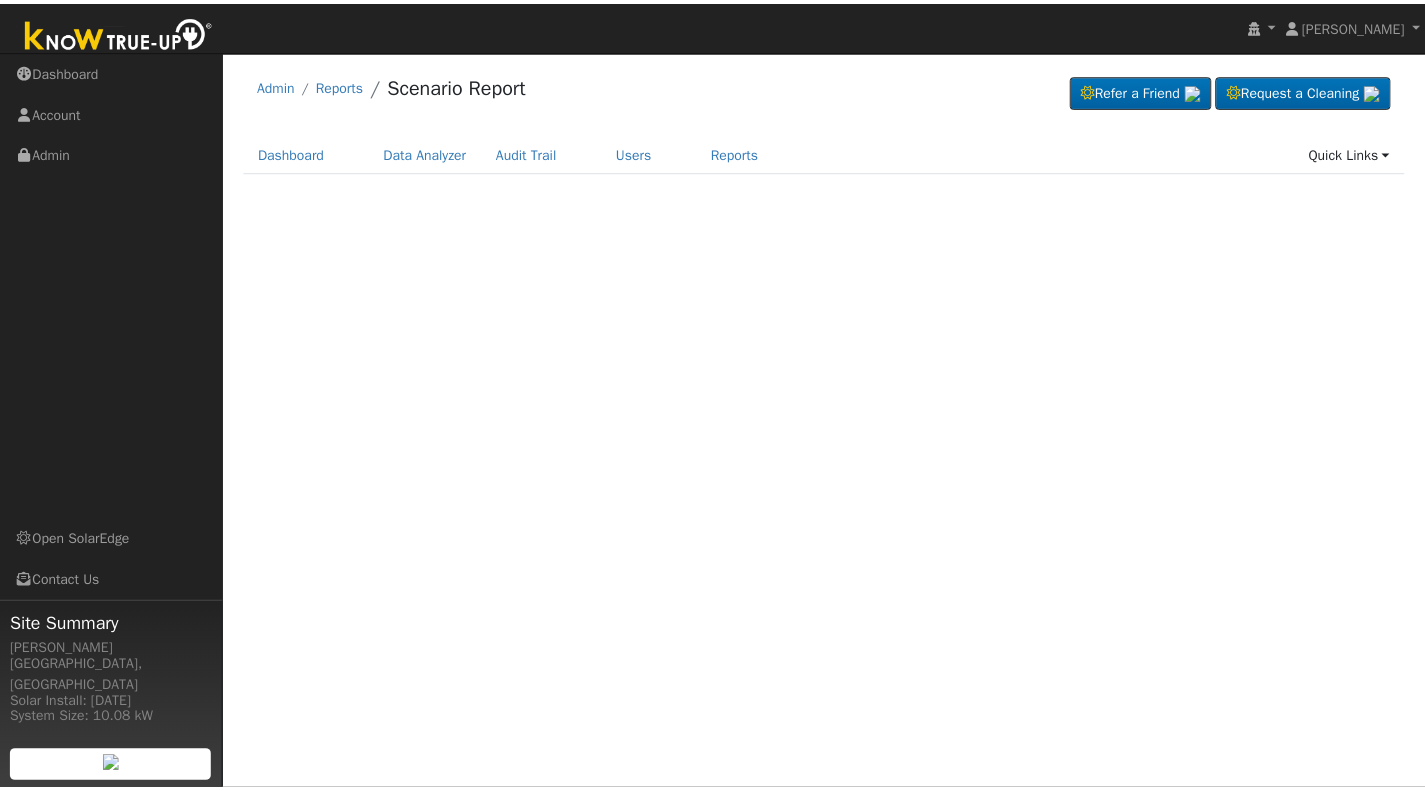 scroll, scrollTop: 0, scrollLeft: 0, axis: both 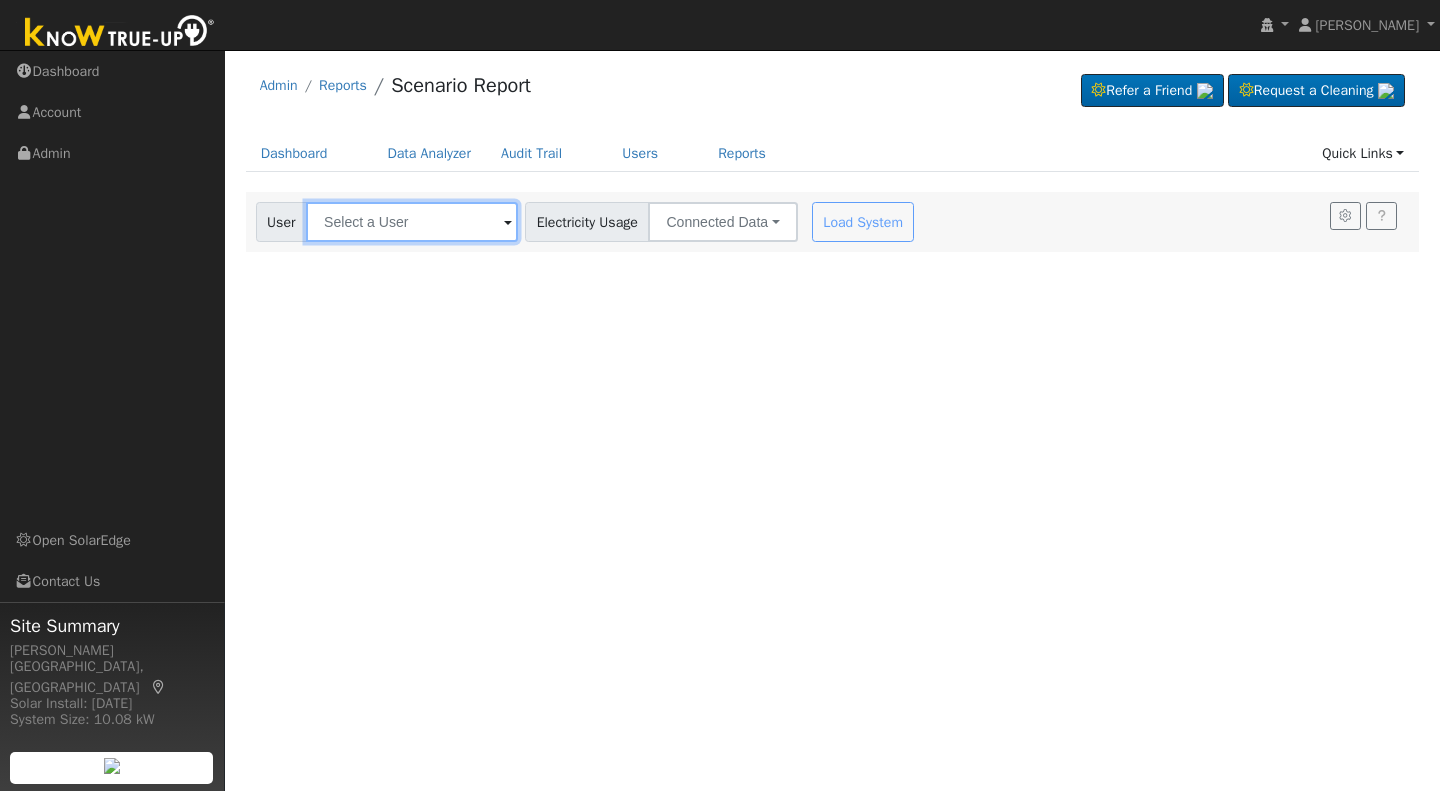 click at bounding box center [412, 222] 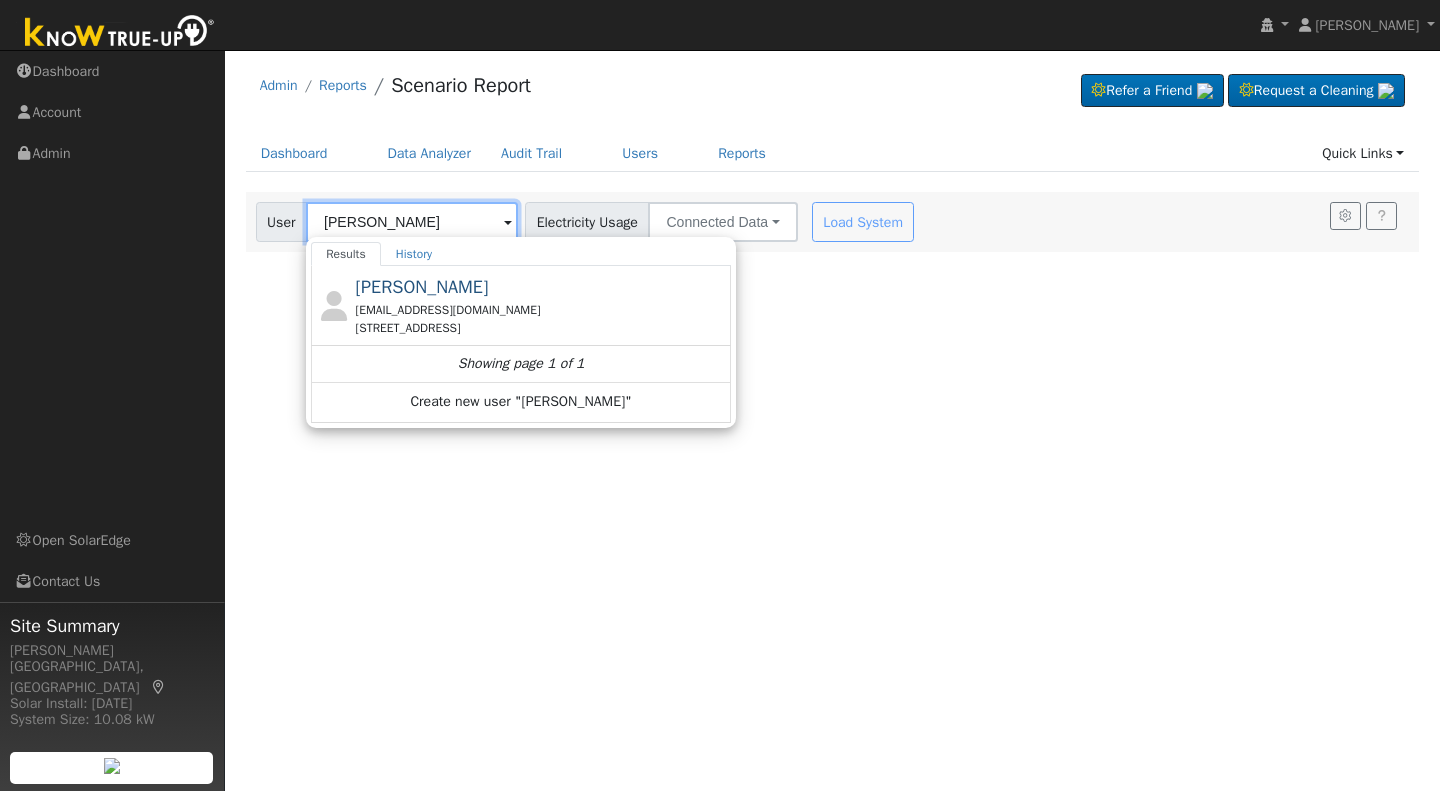 drag, startPoint x: 371, startPoint y: 221, endPoint x: 394, endPoint y: 228, distance: 24.04163 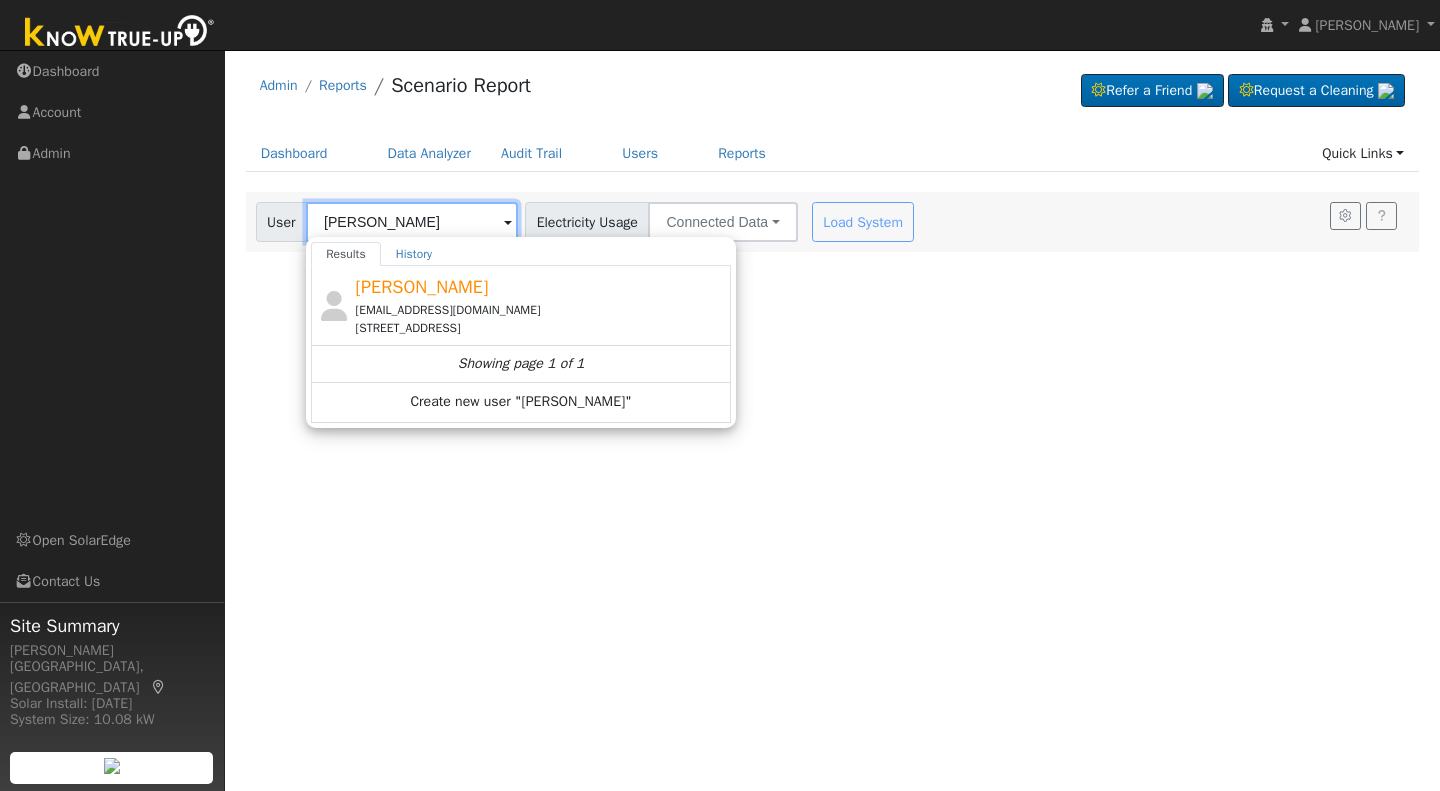 type on "[PERSON_NAME]" 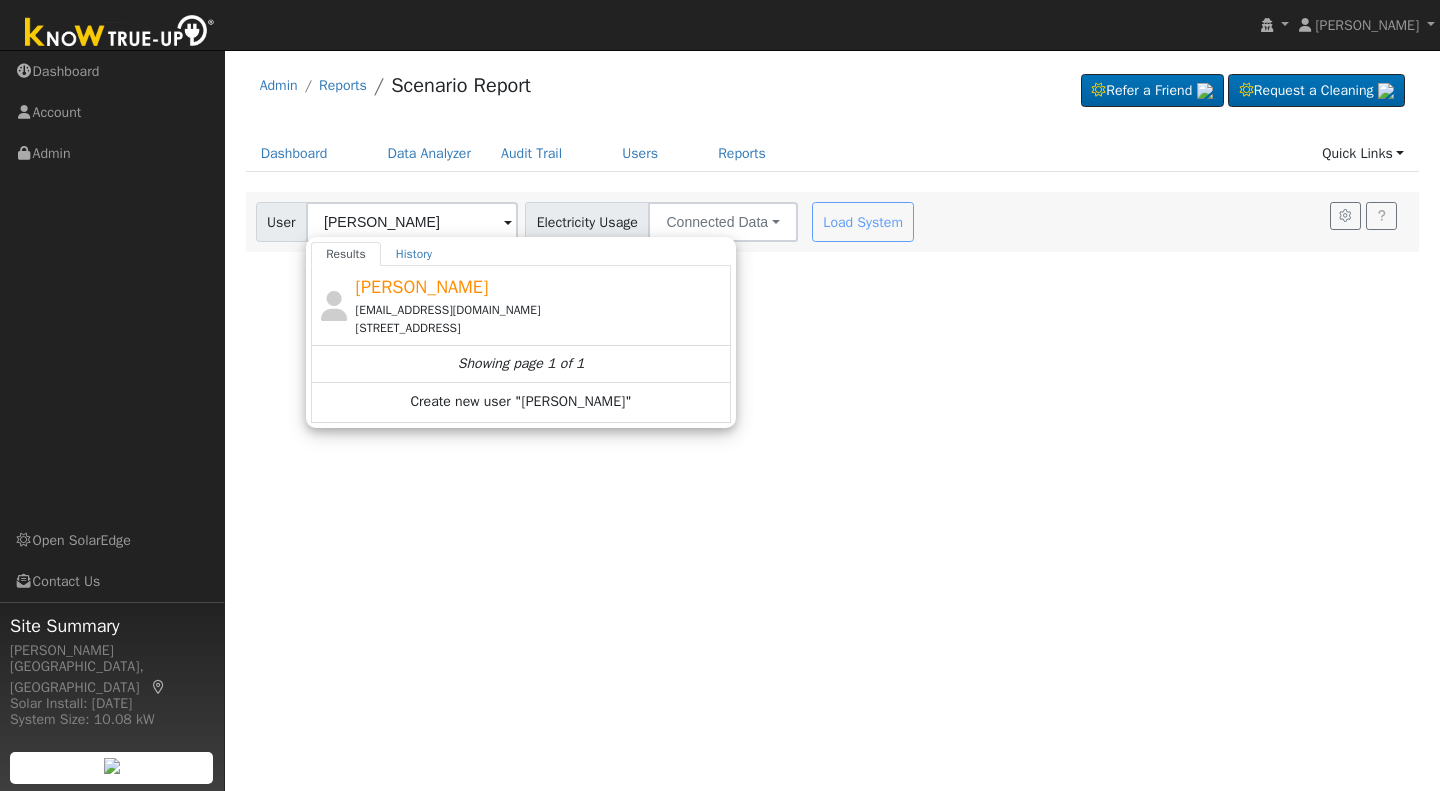 click on "[PERSON_NAME]" at bounding box center (422, 287) 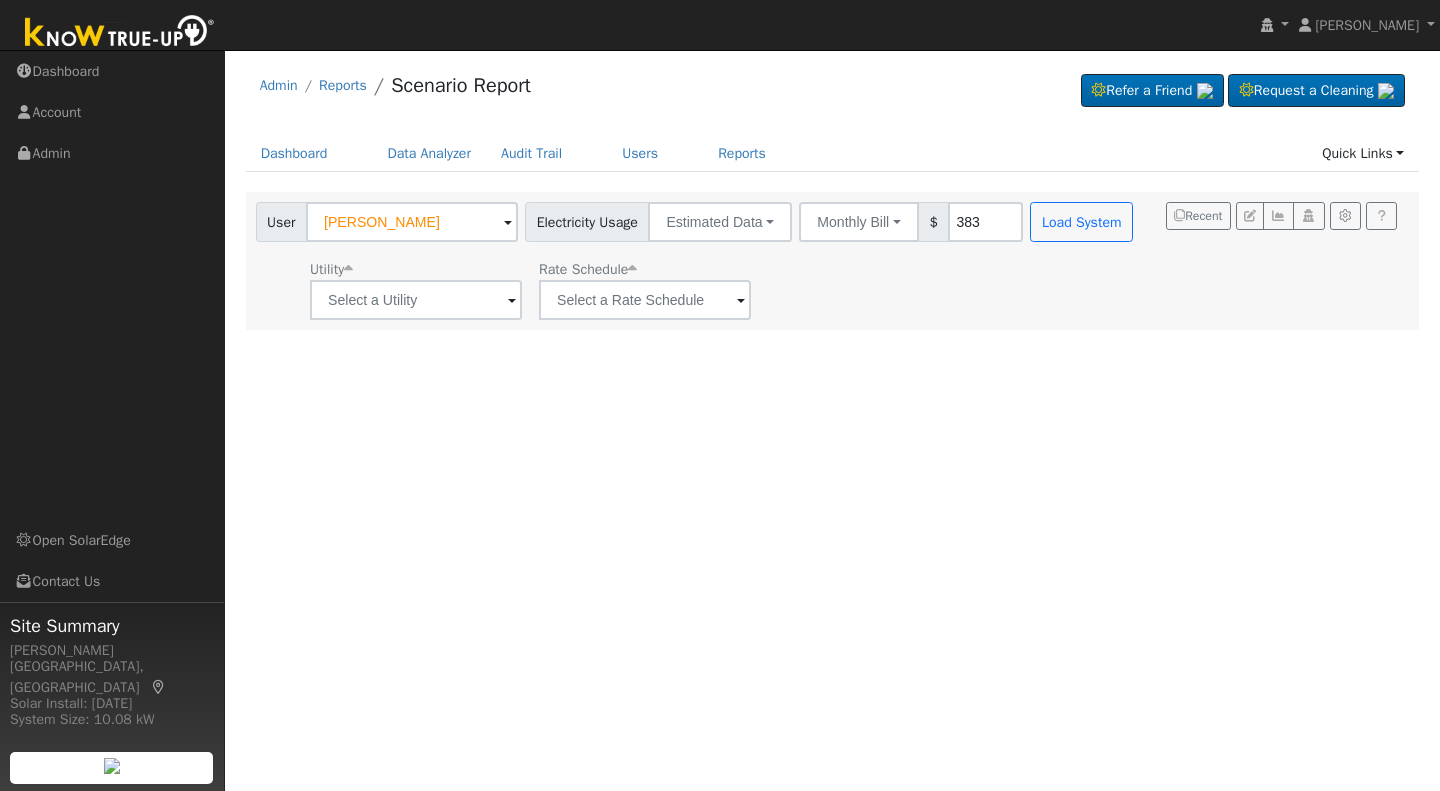 click 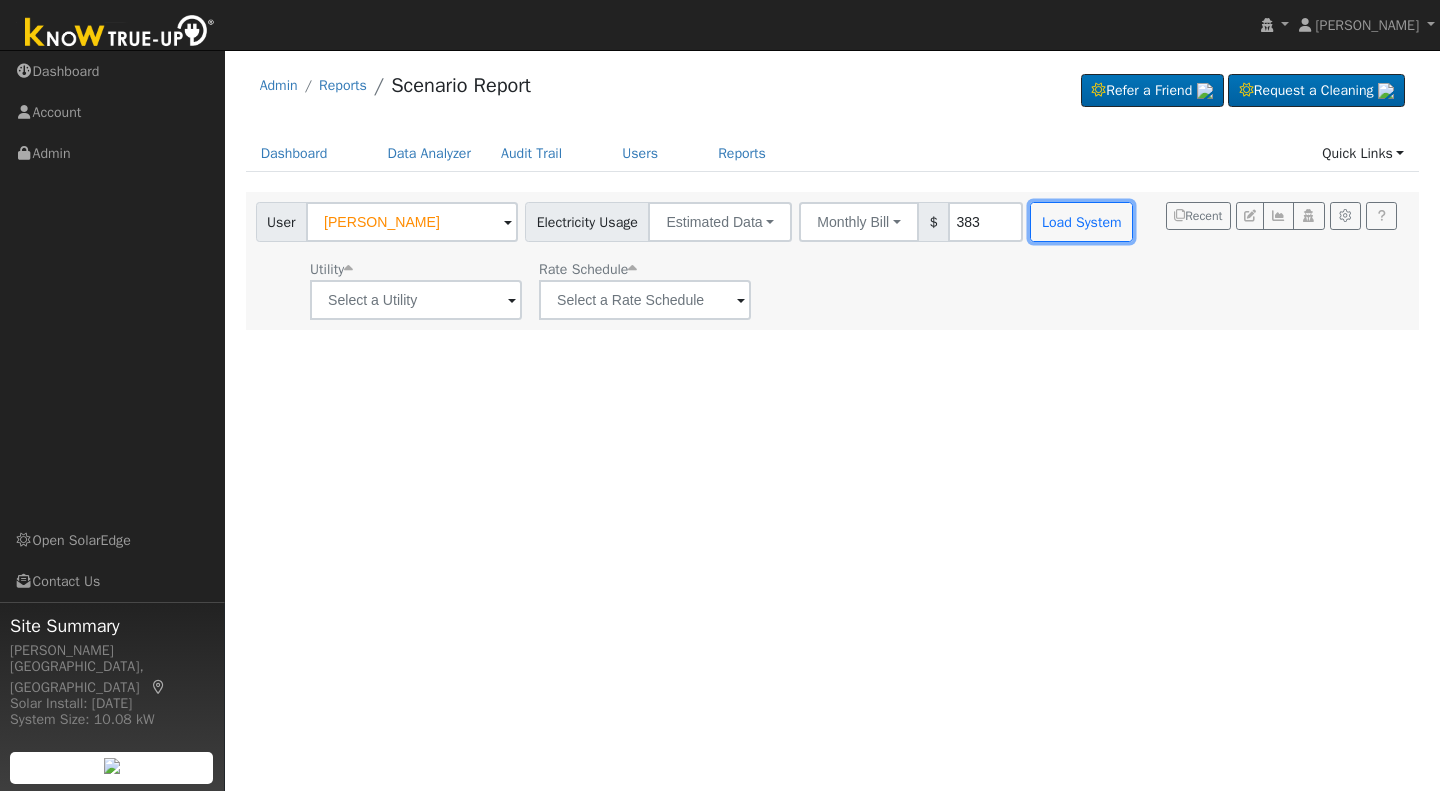 click on "Load System" at bounding box center (1081, 222) 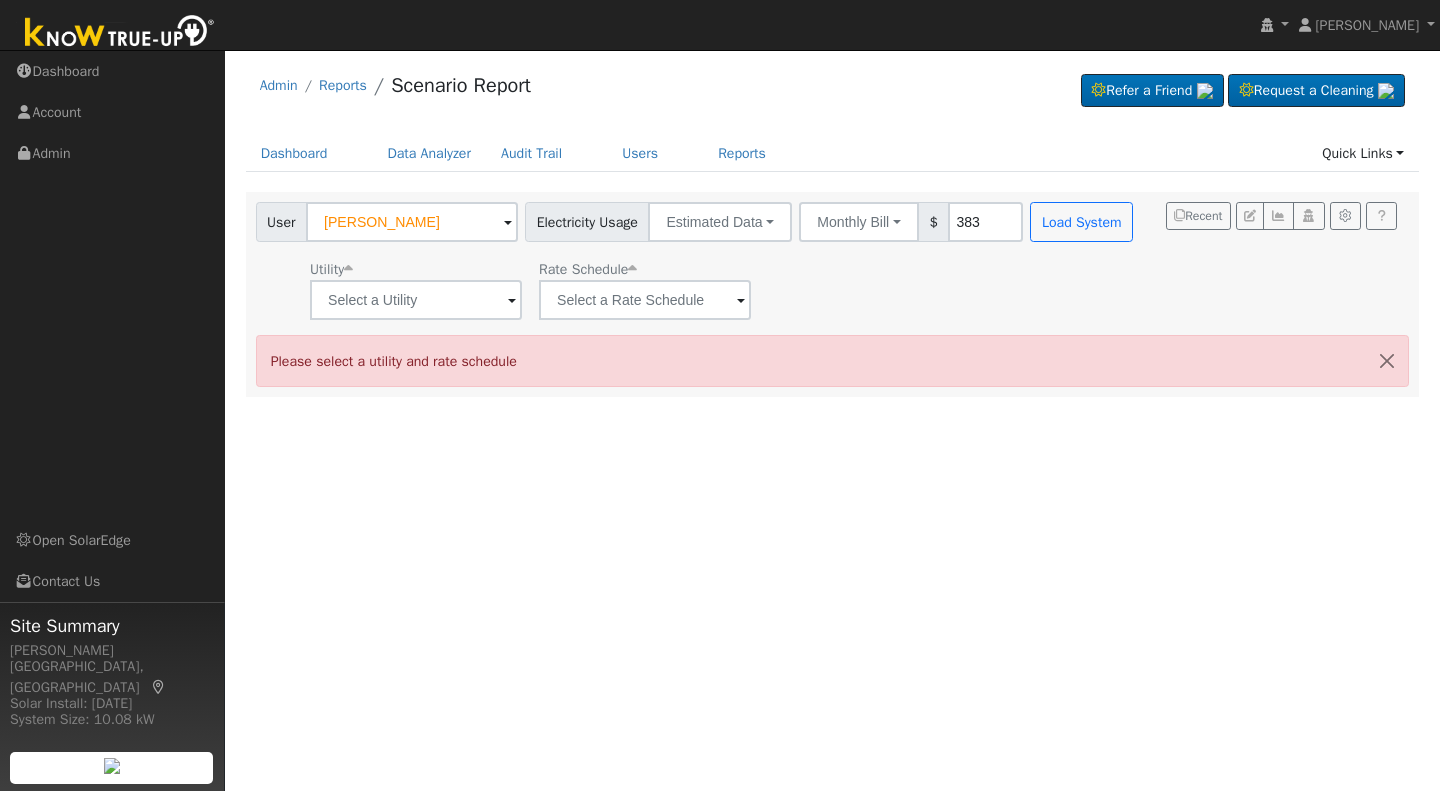 click at bounding box center [512, 301] 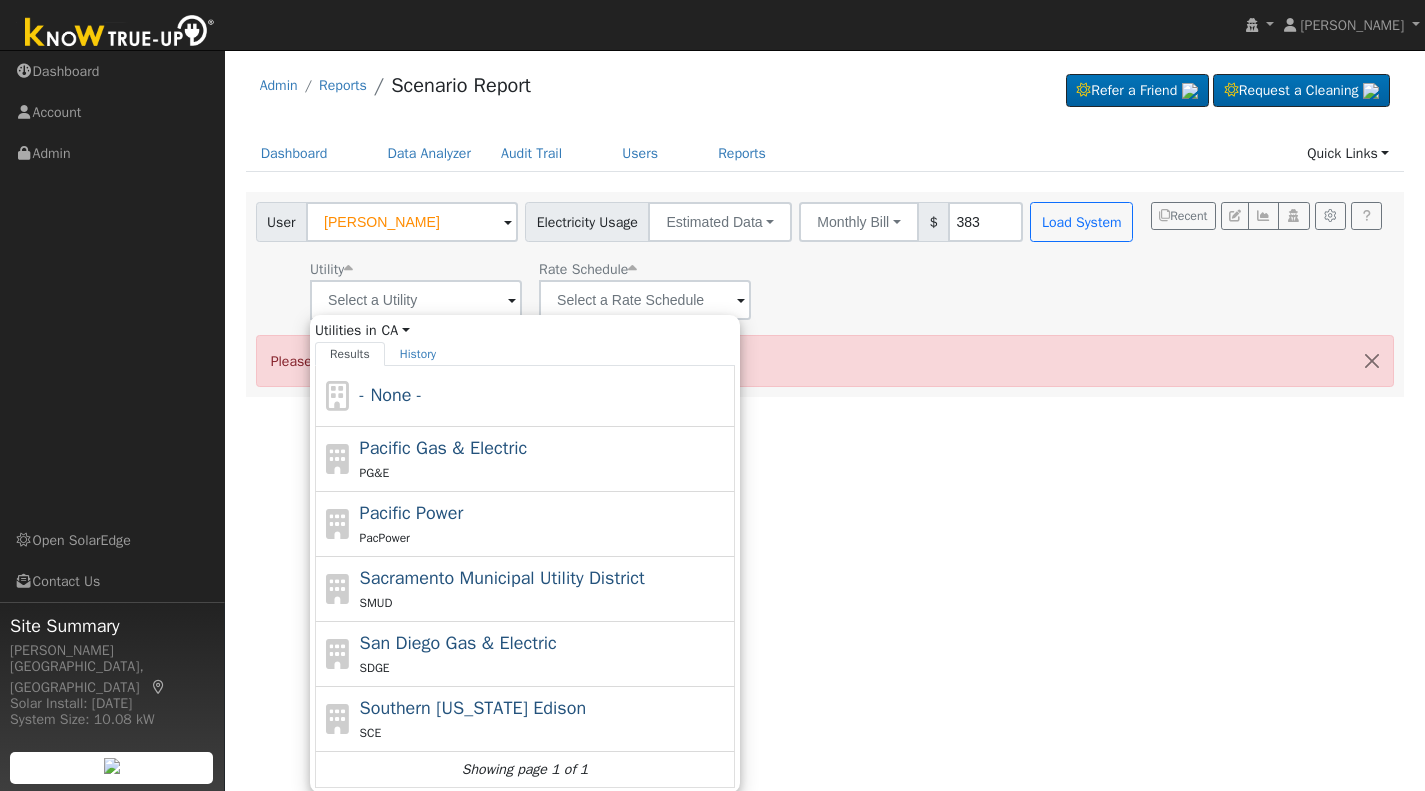 click on "Pacific Gas & Electric" at bounding box center (444, 448) 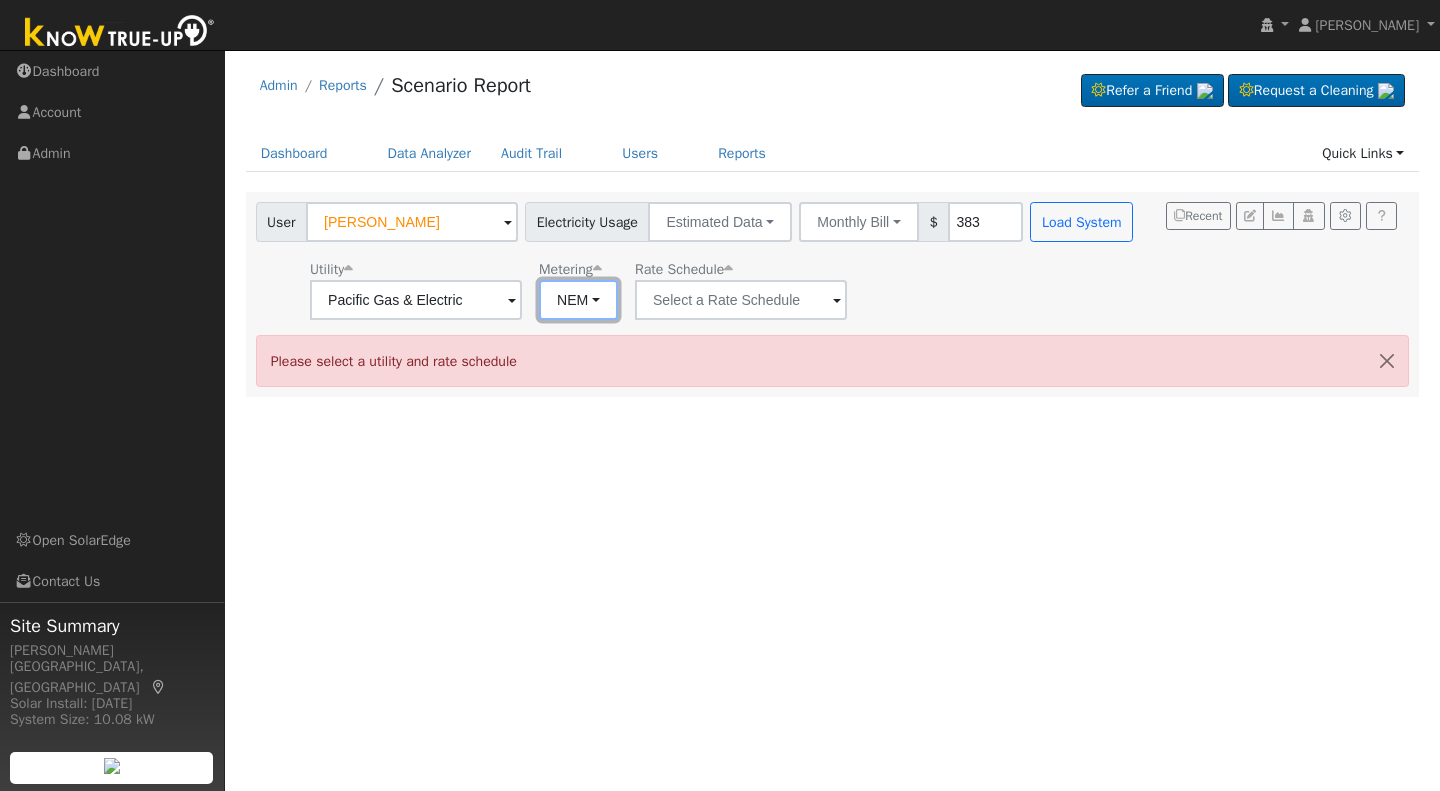 click on "NEM" at bounding box center [578, 300] 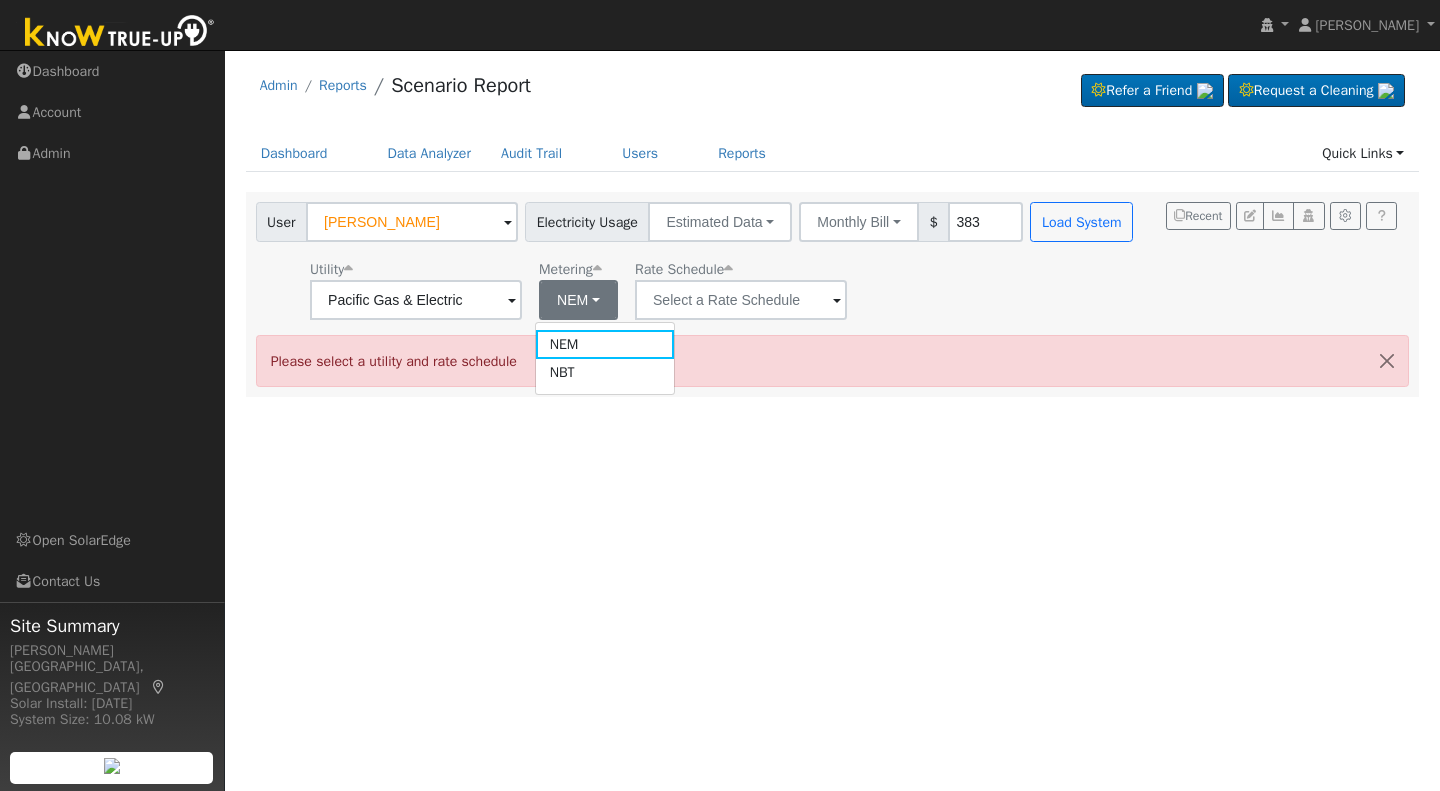 click on "NBT" at bounding box center [605, 373] 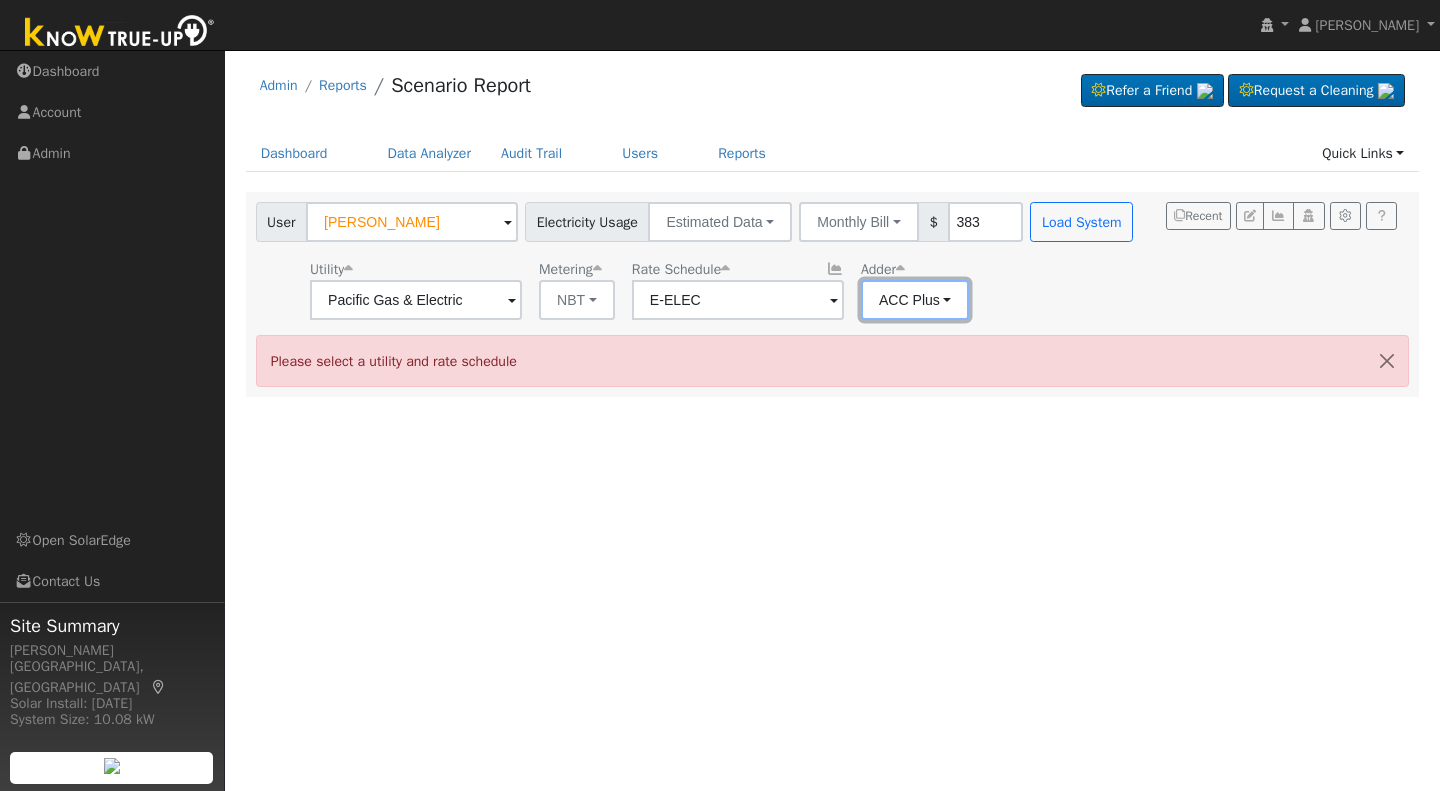click on "ACC Plus" at bounding box center (915, 300) 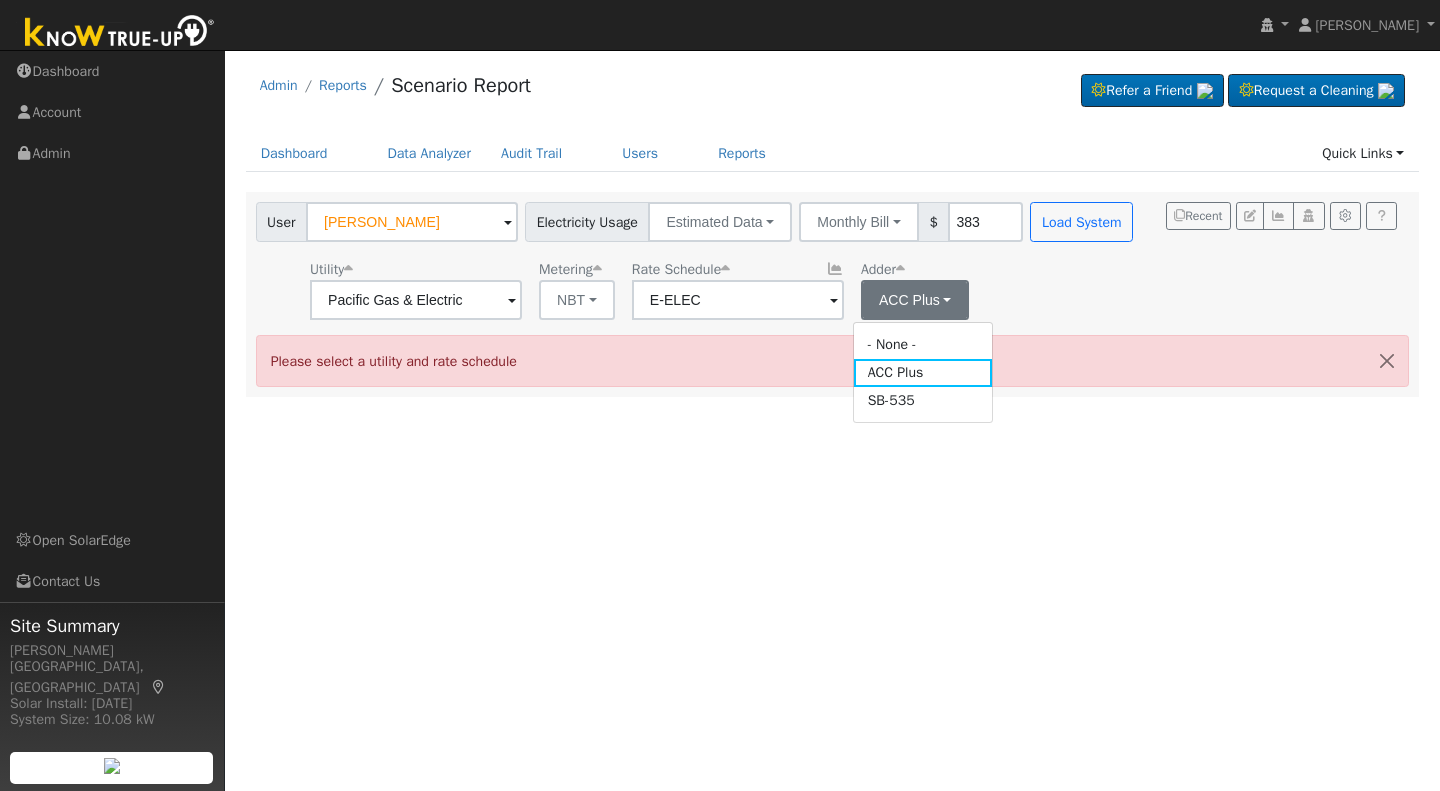 click on "SB-535" at bounding box center (923, 401) 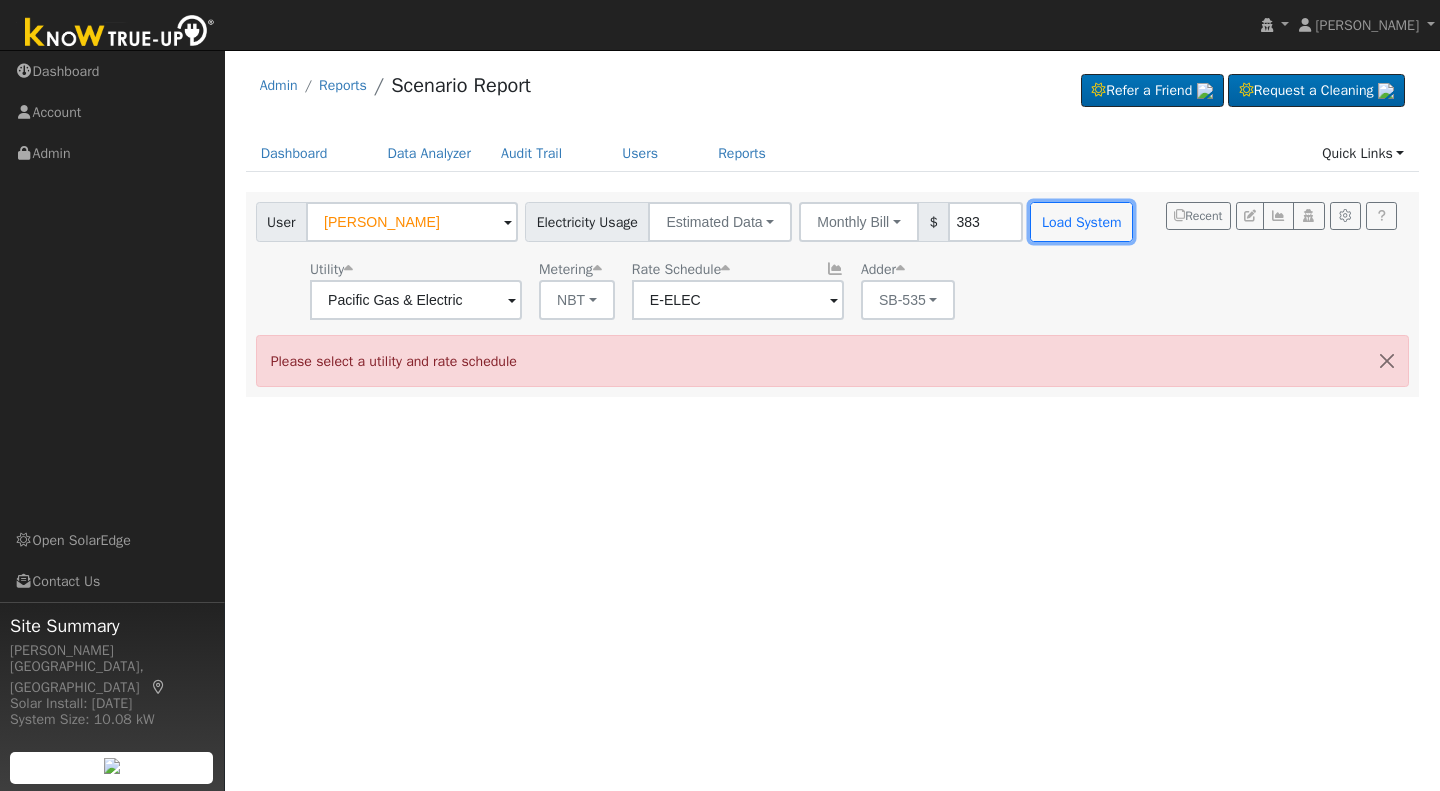 click on "Load System" at bounding box center [1081, 222] 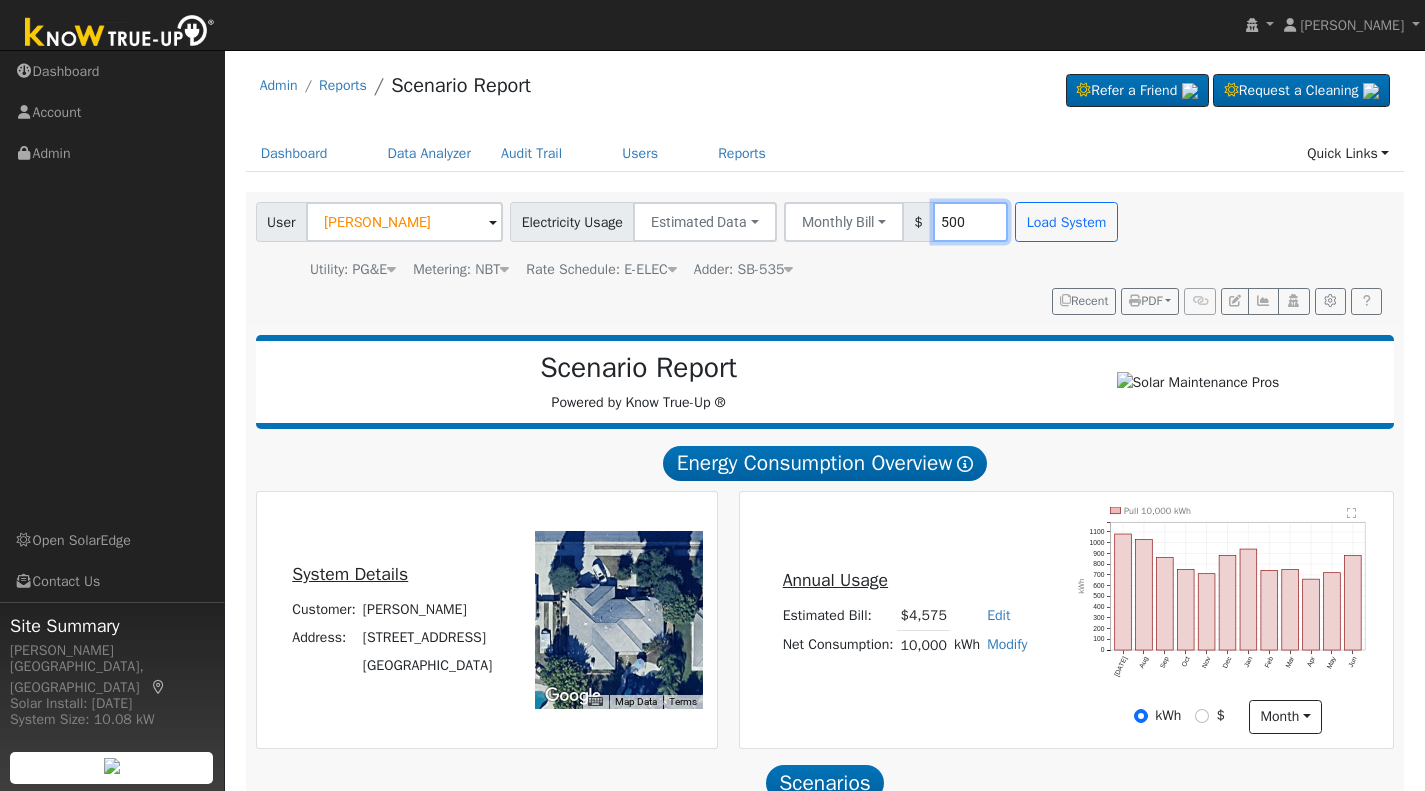 type on "500" 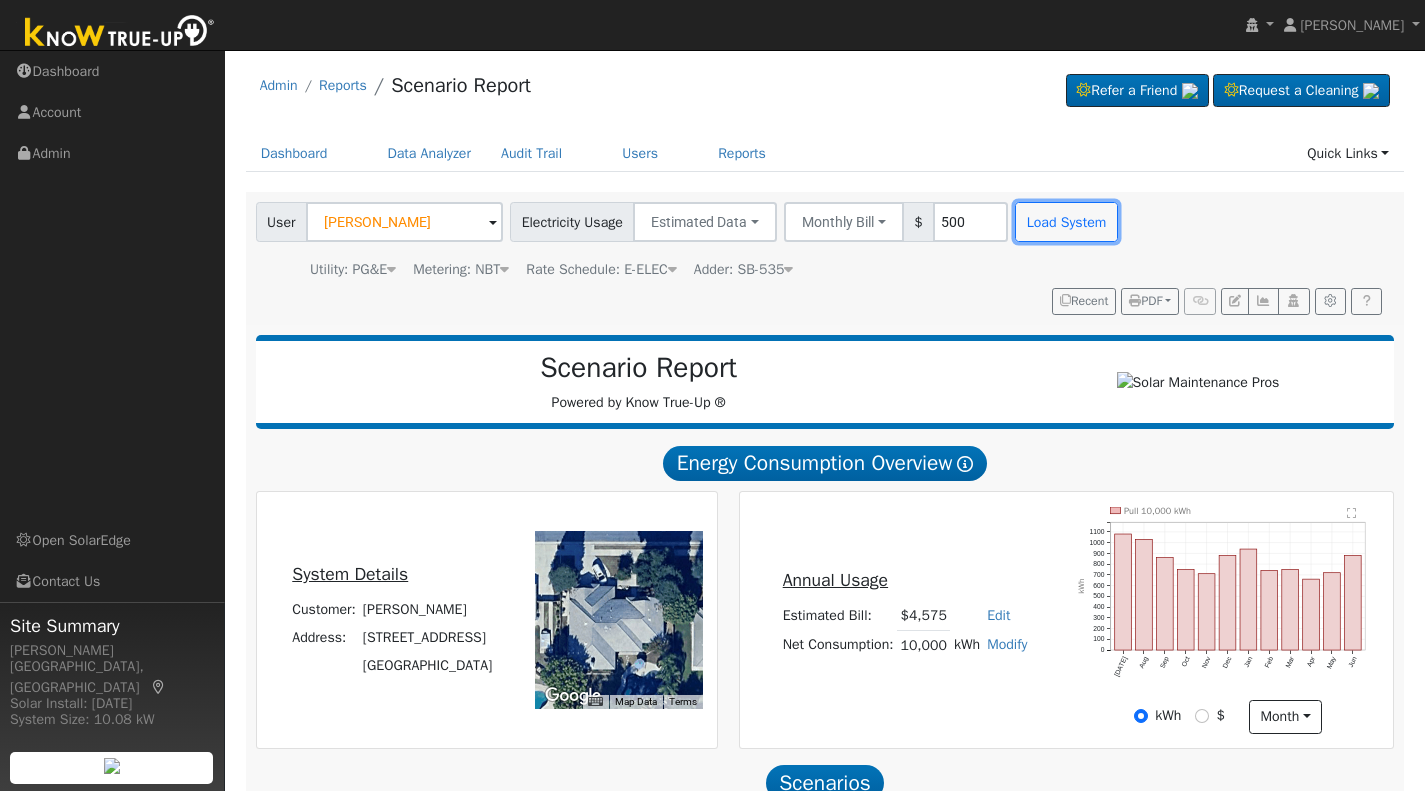 click on "Load System" at bounding box center [1066, 222] 